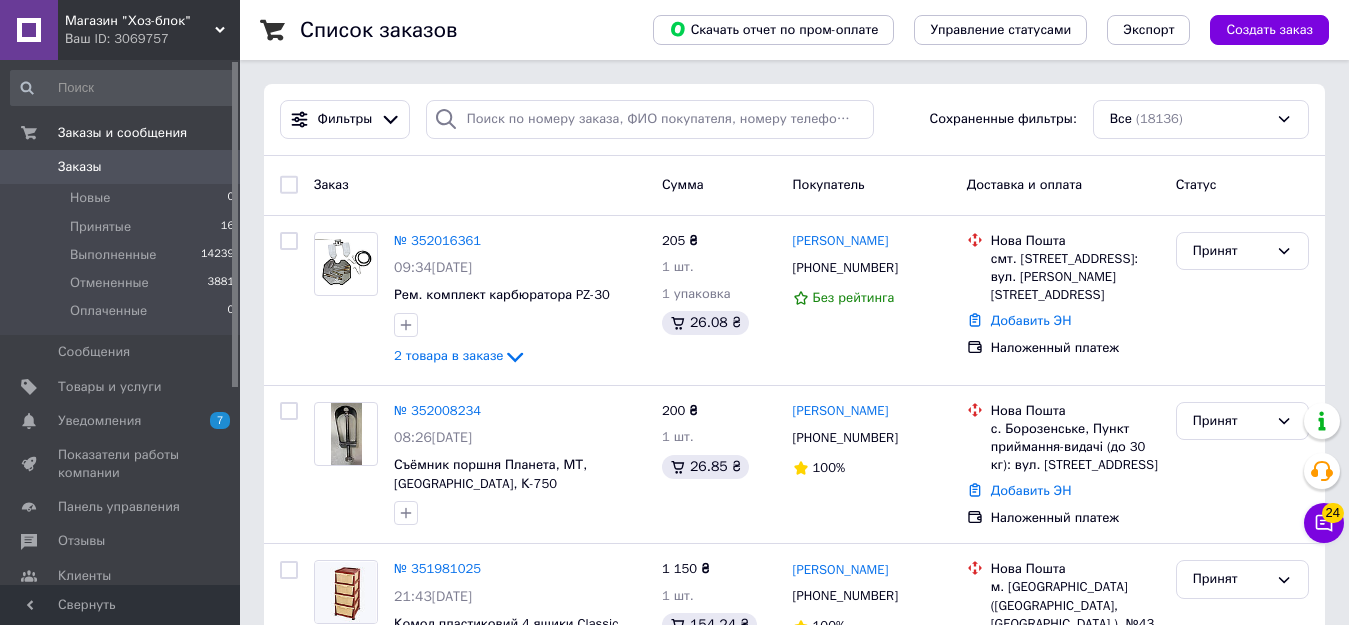 scroll, scrollTop: 0, scrollLeft: 0, axis: both 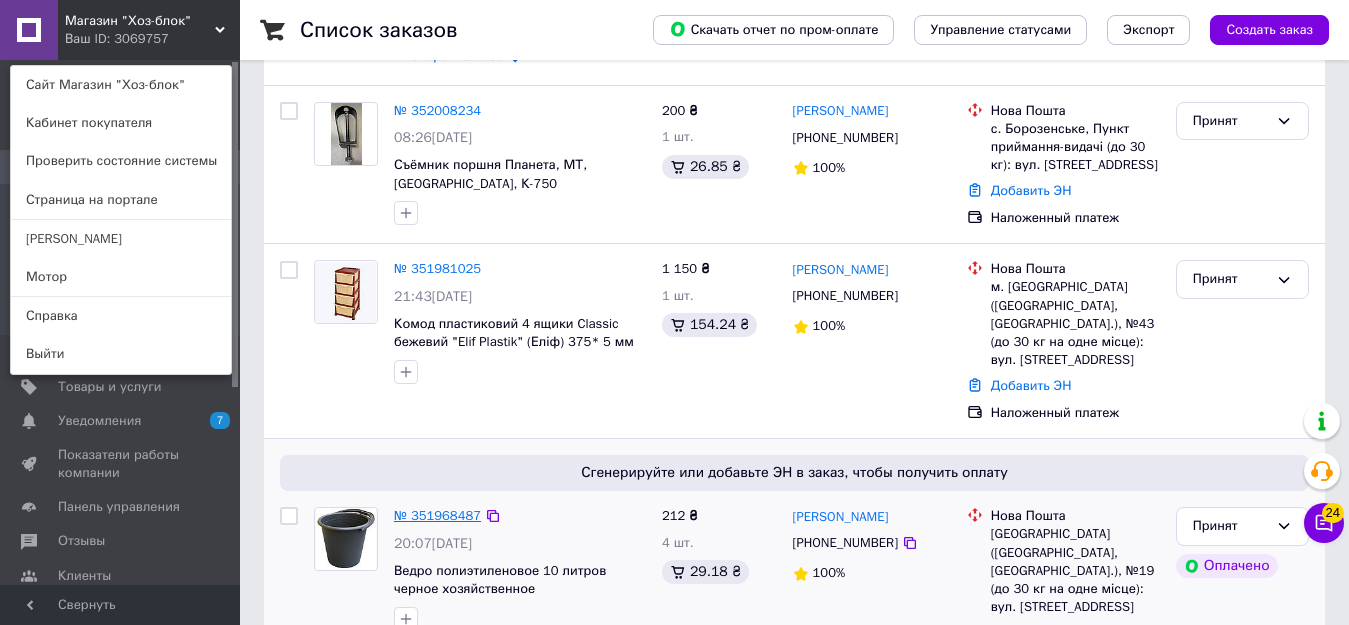 click on "№ 351968487" at bounding box center (437, 515) 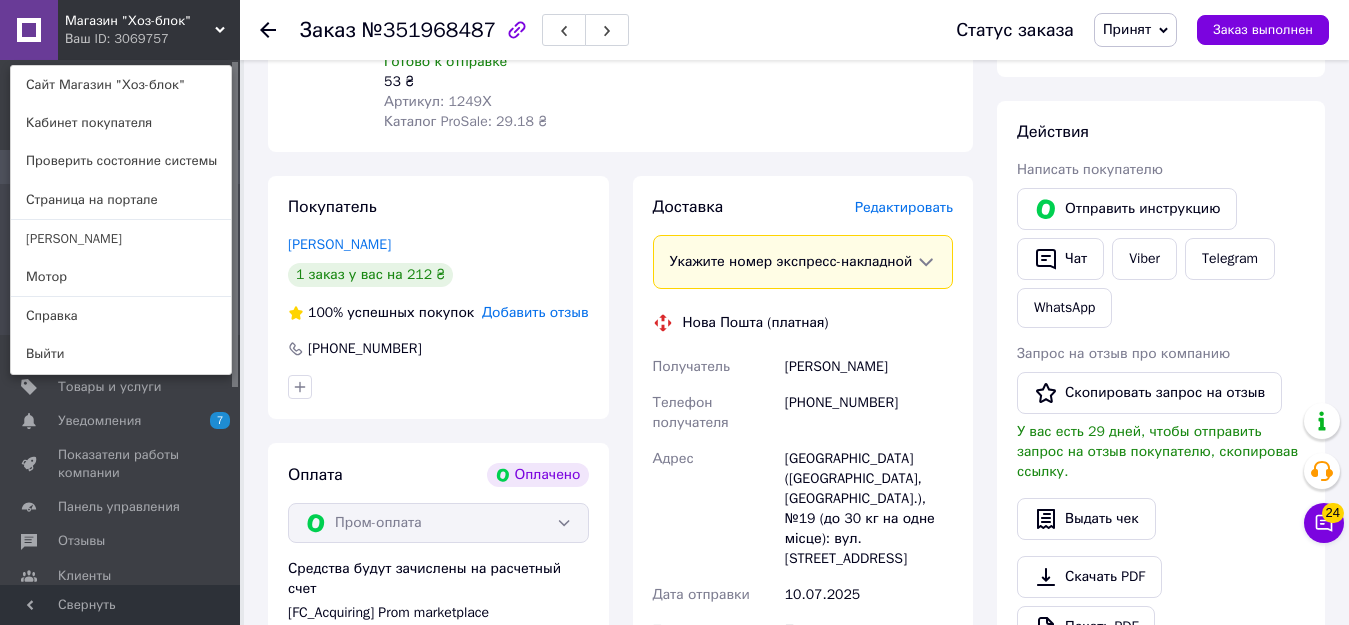 scroll, scrollTop: 855, scrollLeft: 0, axis: vertical 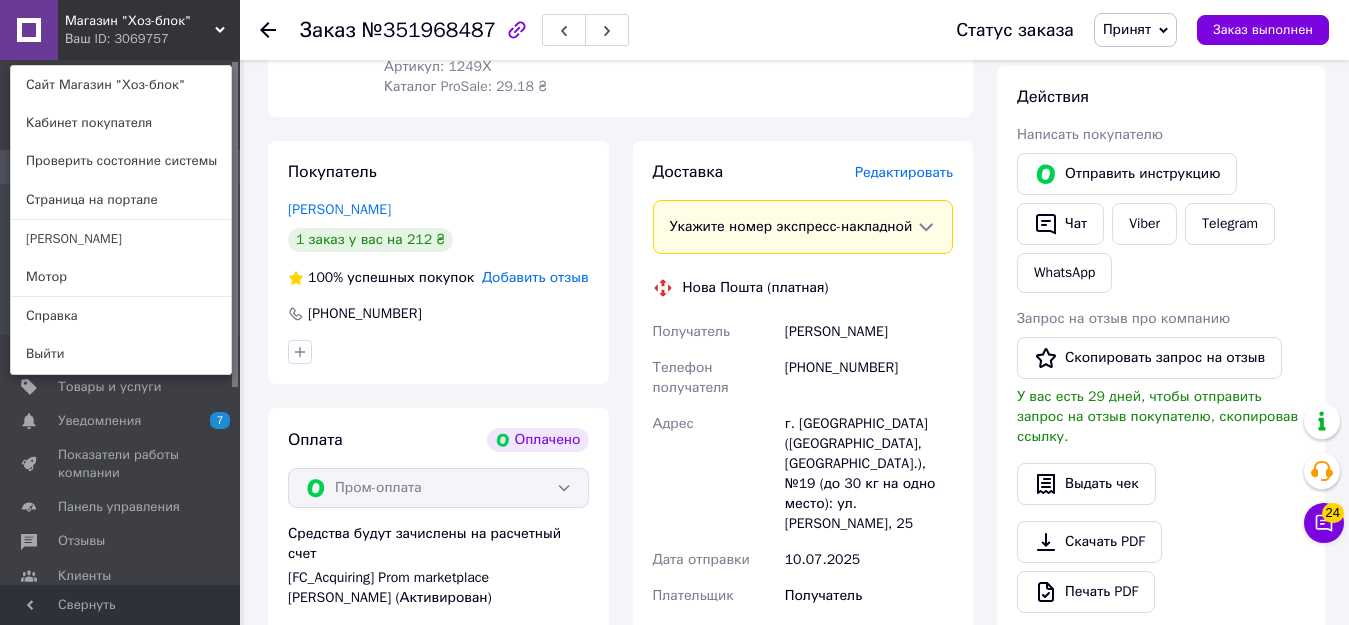 drag, startPoint x: 786, startPoint y: 360, endPoint x: 915, endPoint y: 340, distance: 130.54118 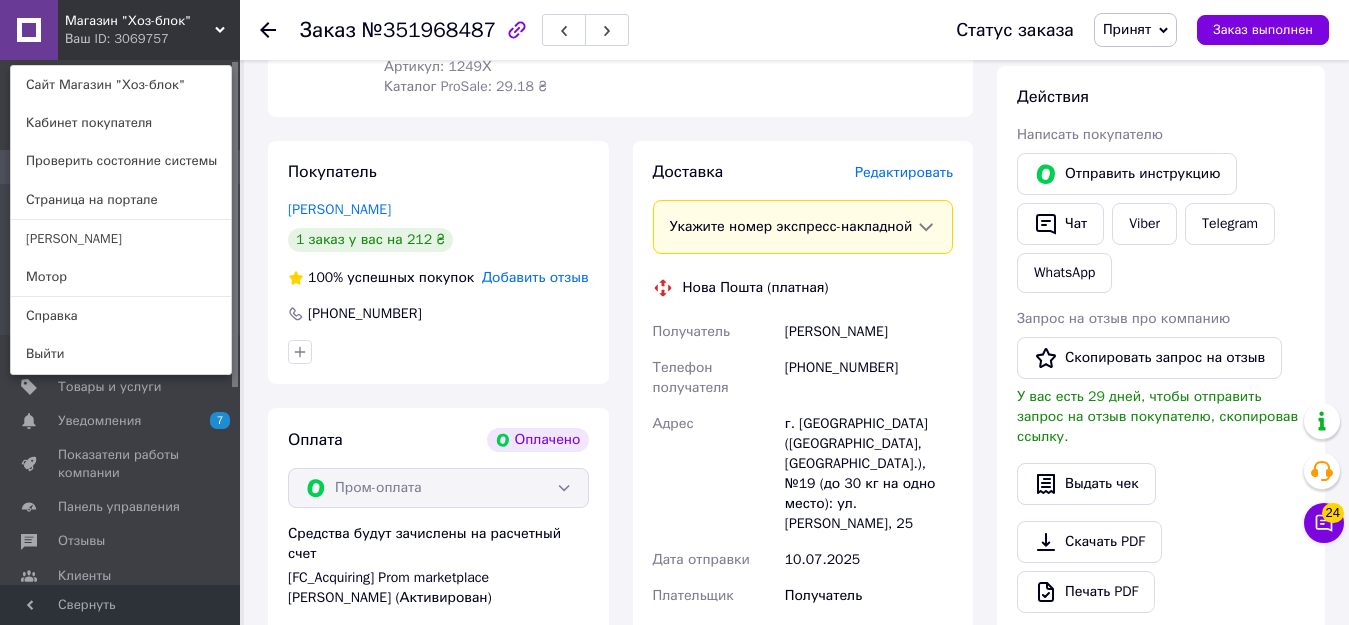 copy on "[PERSON_NAME]" 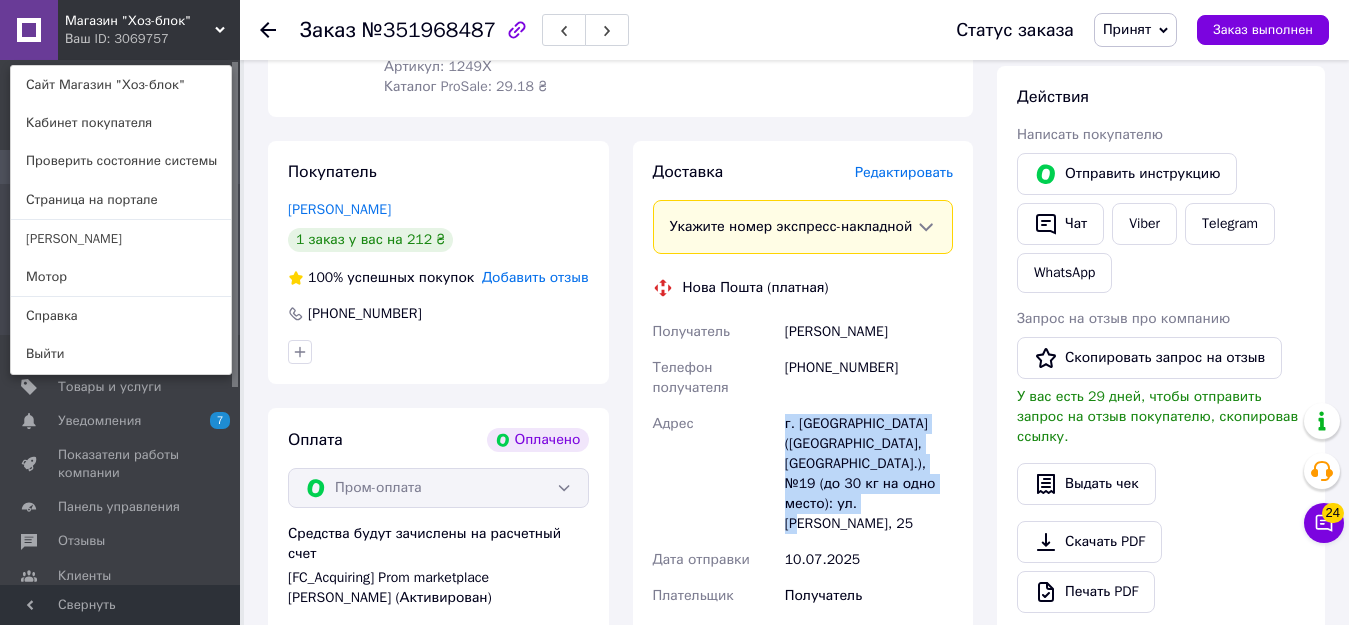 drag, startPoint x: 781, startPoint y: 437, endPoint x: 903, endPoint y: 530, distance: 153.4047 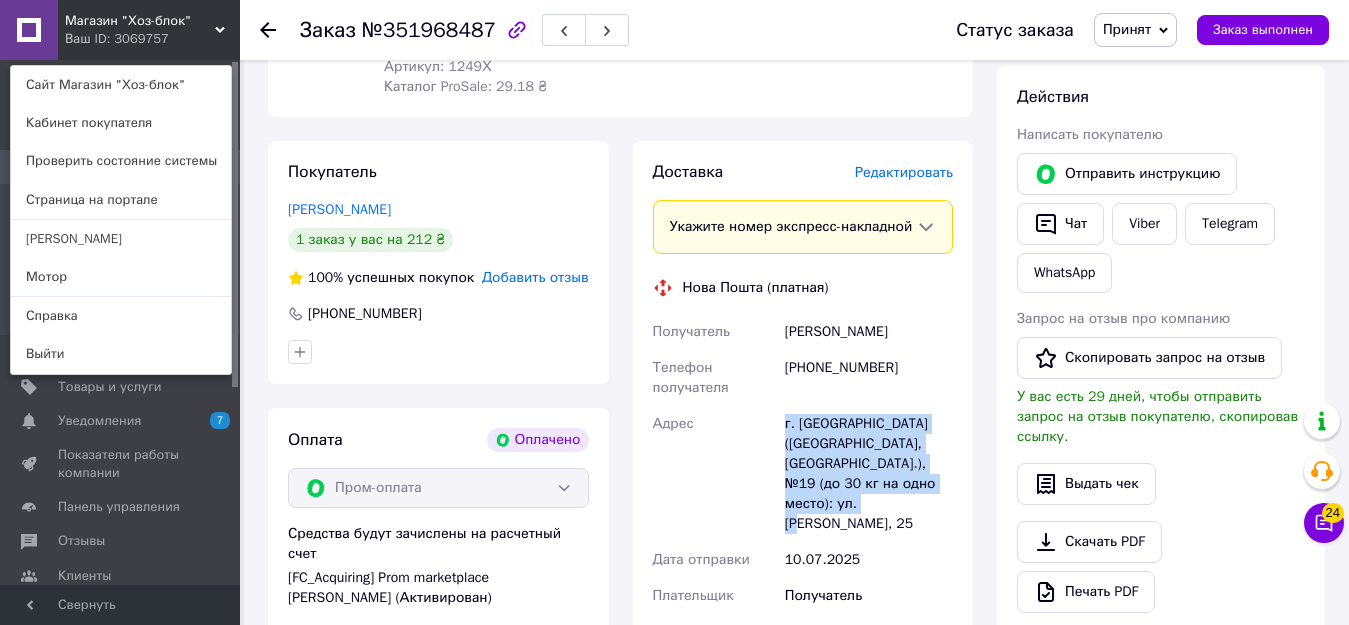 click on "г. [GEOGRAPHIC_DATA] ([GEOGRAPHIC_DATA], [GEOGRAPHIC_DATA].), №19 (до 30 кг на одно место): ул. [PERSON_NAME], 25" at bounding box center [869, 474] 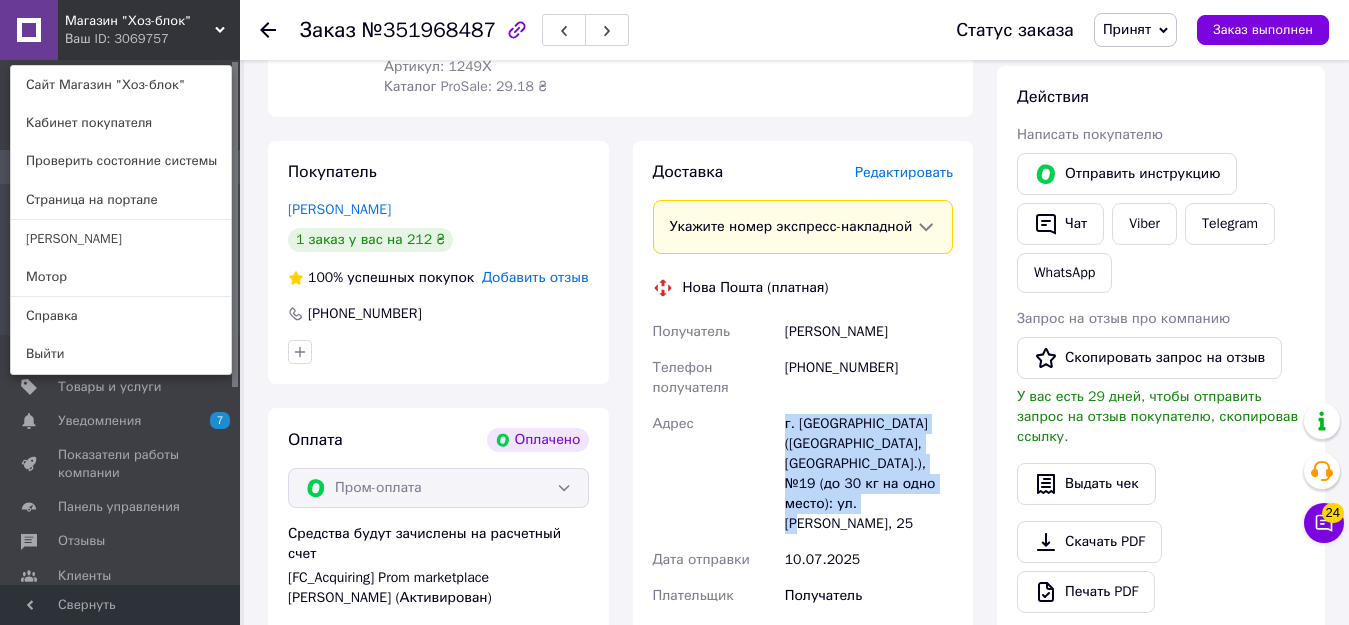 copy on "г. [GEOGRAPHIC_DATA] ([GEOGRAPHIC_DATA], [GEOGRAPHIC_DATA].), №19 (до 30 кг на одно место): ул. [PERSON_NAME], 25" 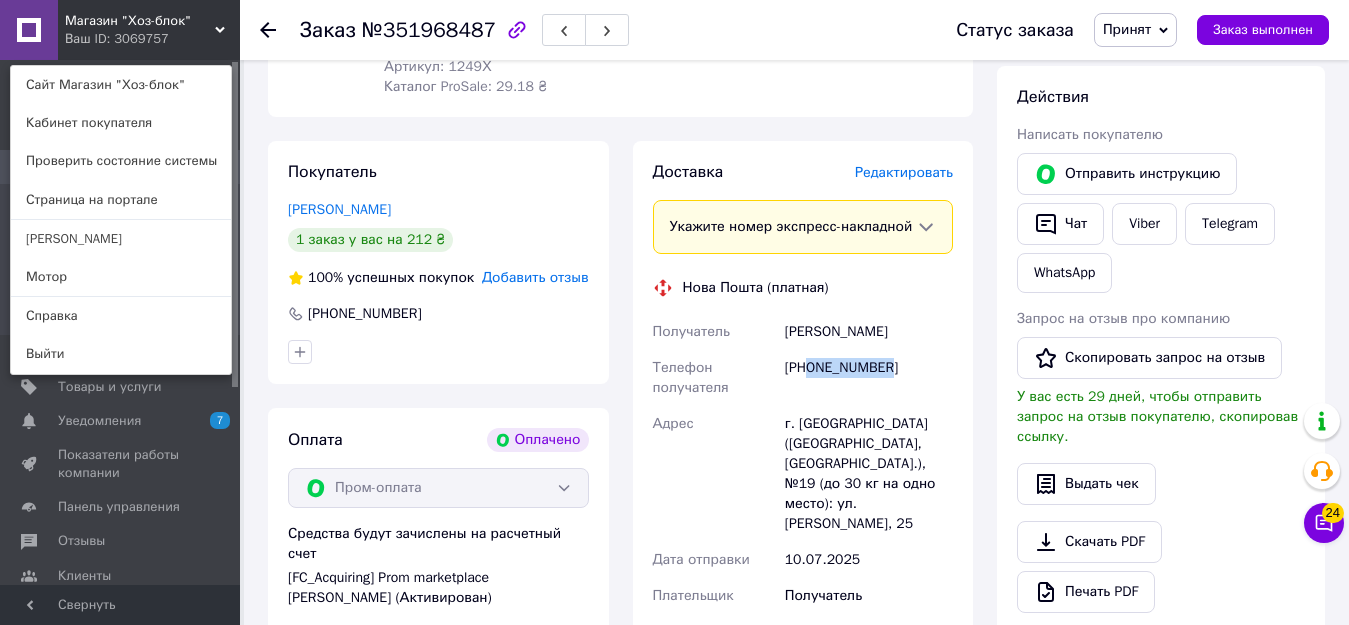drag, startPoint x: 808, startPoint y: 386, endPoint x: 933, endPoint y: 390, distance: 125.06398 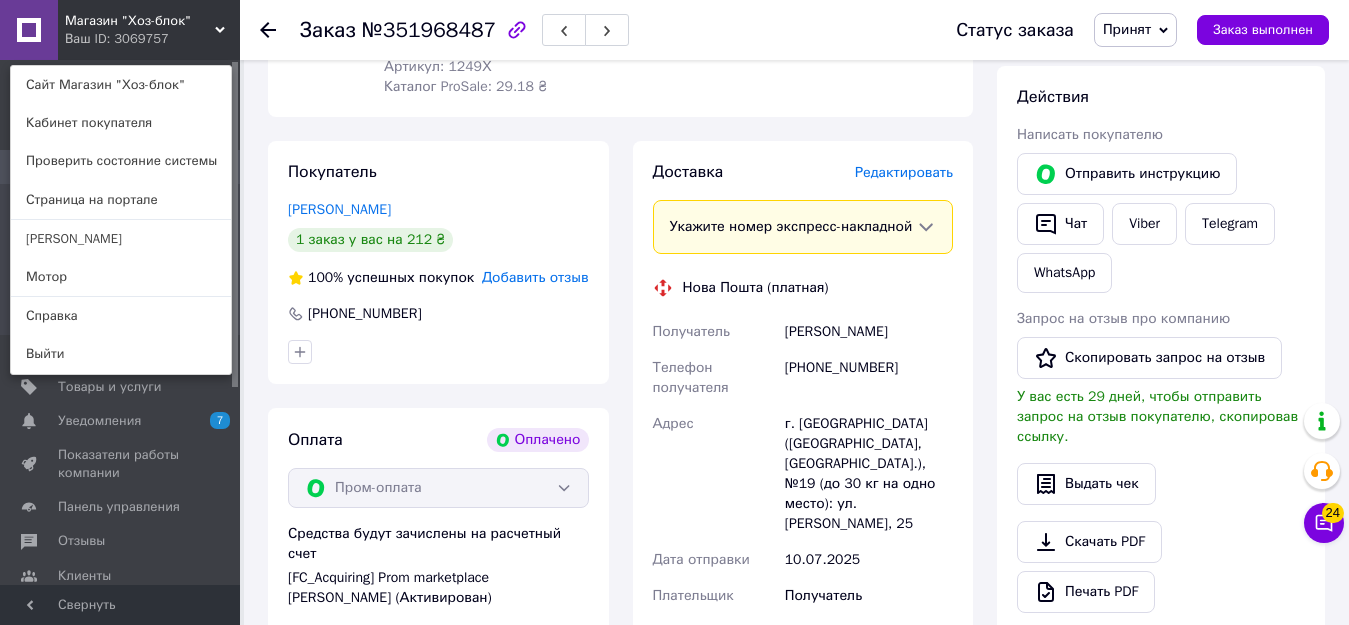 click on "Магазин "Хоз-блок" Ваш ID: 3069757 Сайт Магазин "Хоз-блок" Кабинет покупателя Проверить состояние системы Страница на портале [PERSON_NAME] Мотор Справка Выйти" at bounding box center (120, 30) 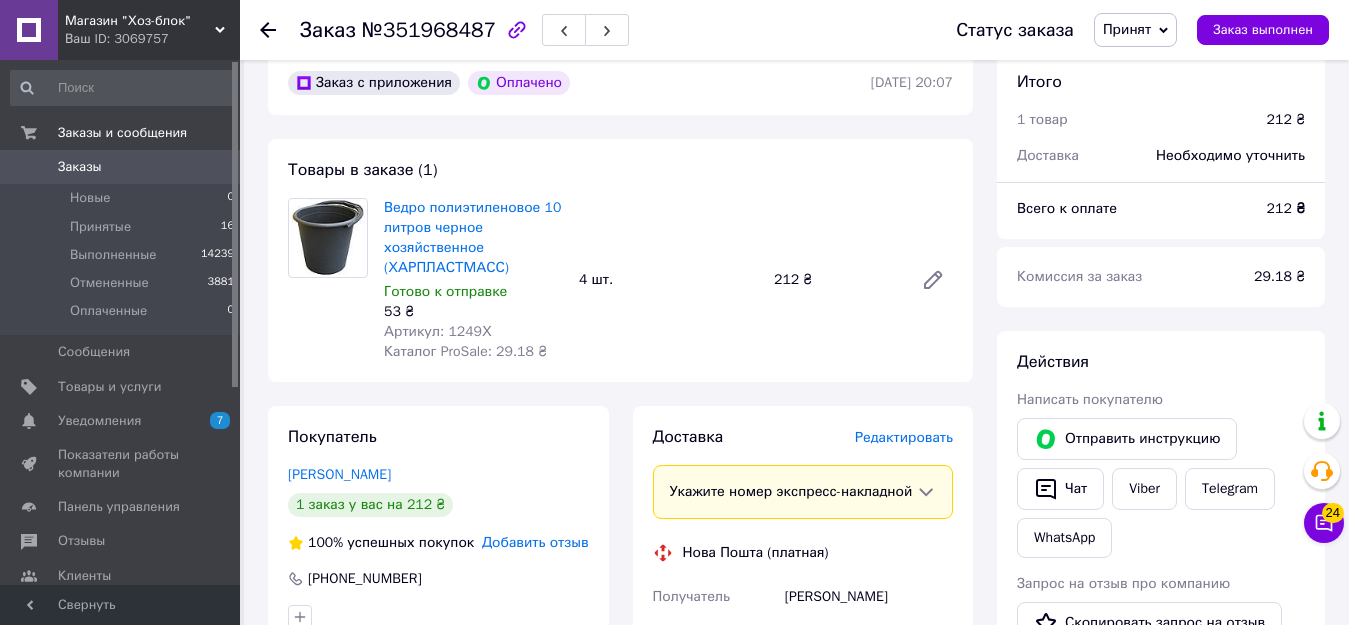 scroll, scrollTop: 555, scrollLeft: 0, axis: vertical 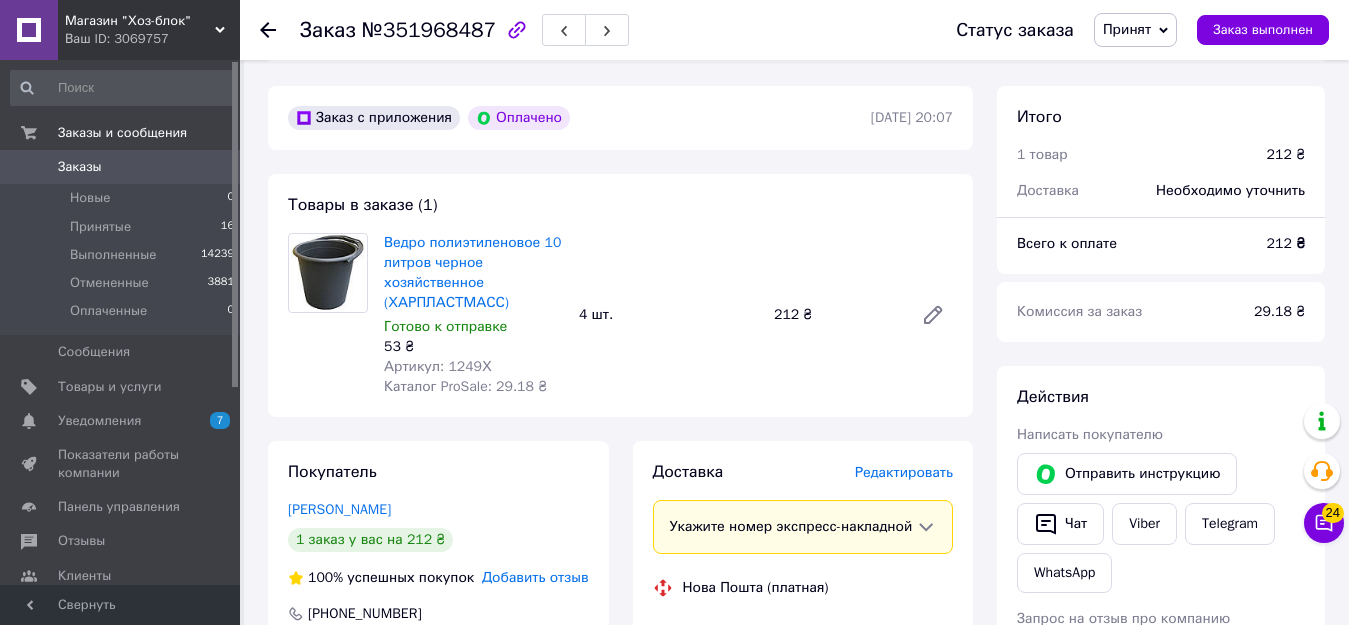 click 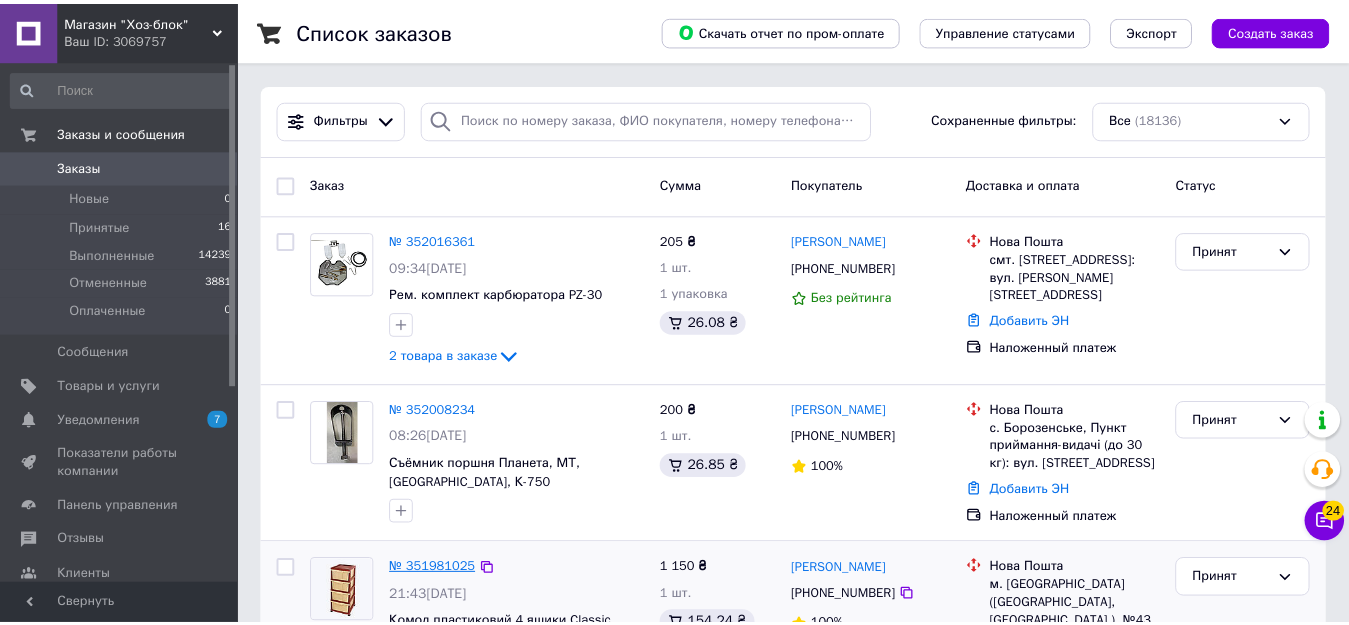 scroll, scrollTop: 200, scrollLeft: 0, axis: vertical 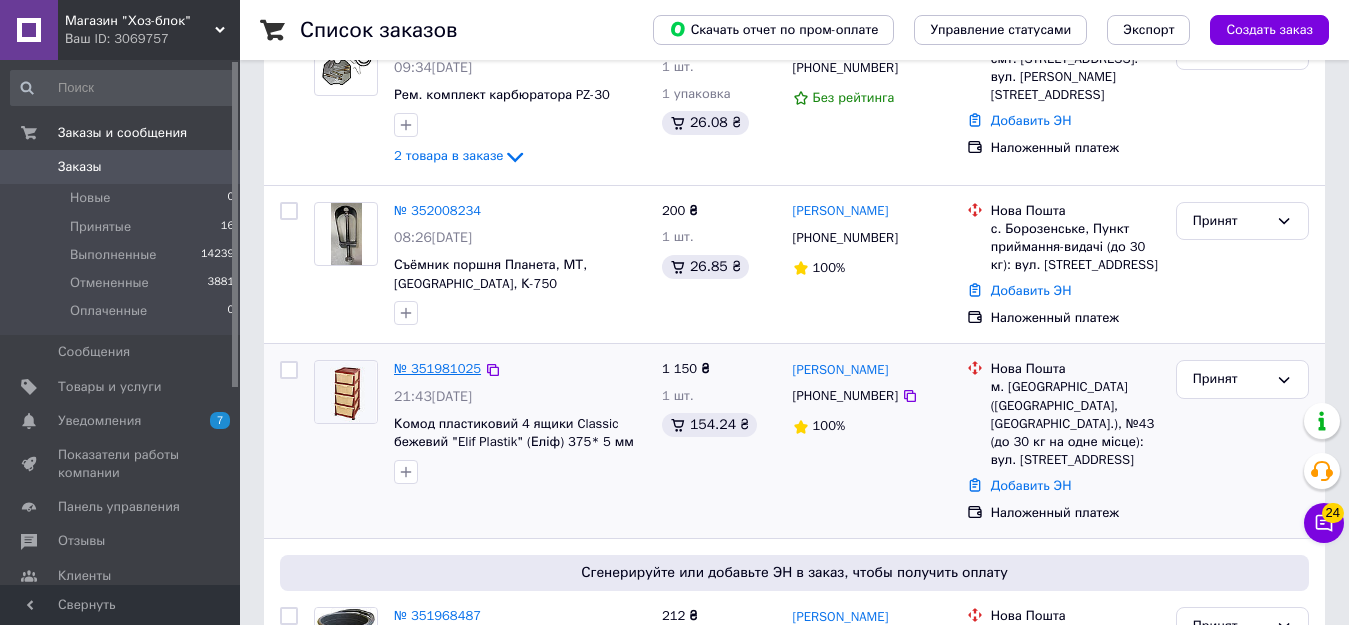 click on "№ 351981025" at bounding box center (437, 368) 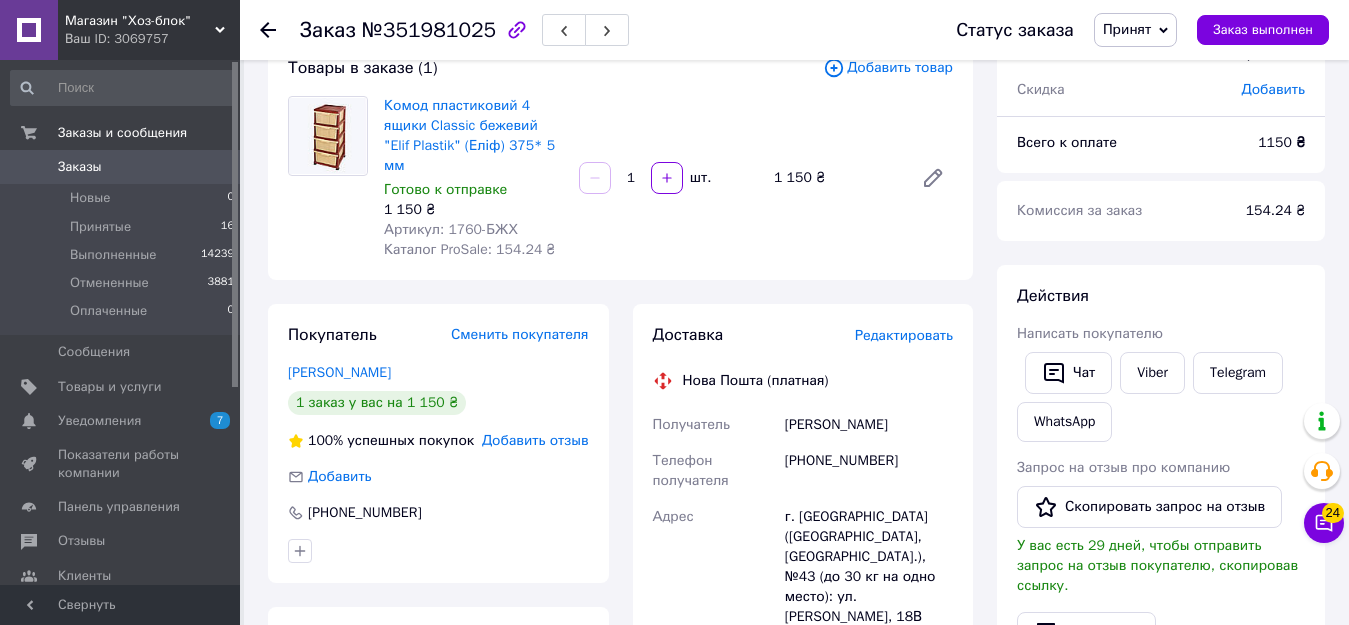 scroll, scrollTop: 100, scrollLeft: 0, axis: vertical 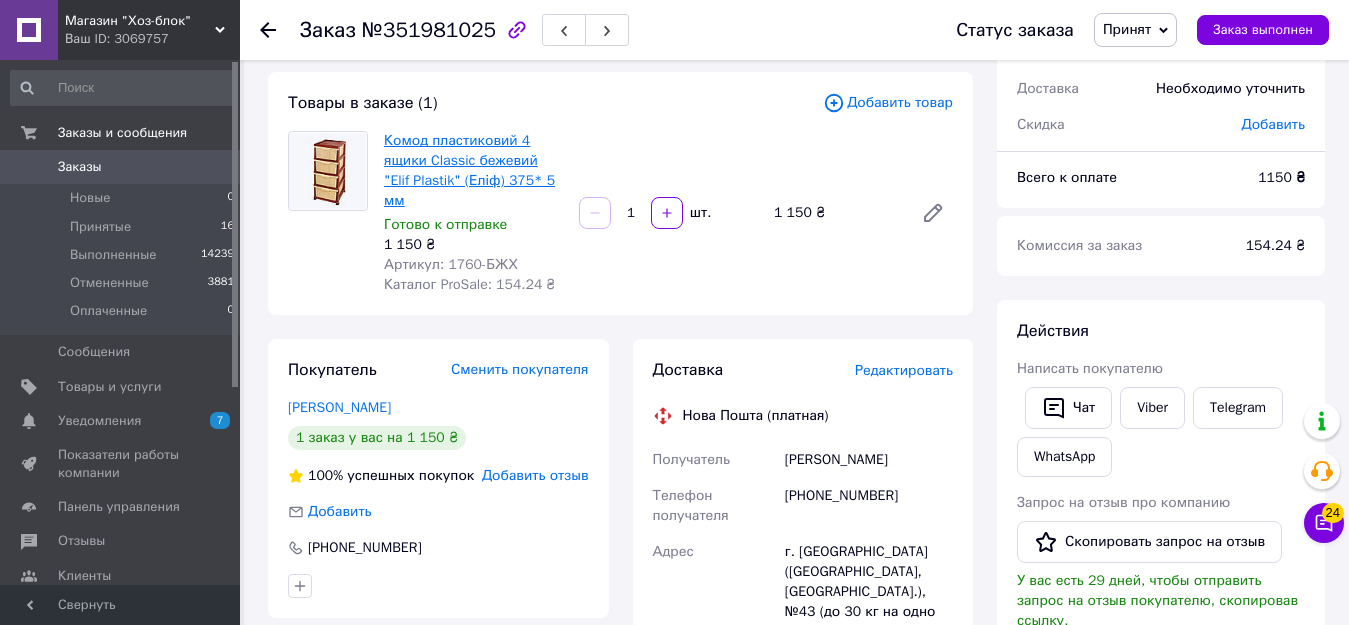 click on "Комод пластиковий 4 ящики Classic бежевий "Elif Plastik" (Еліф) 375* 5 мм" at bounding box center (469, 170) 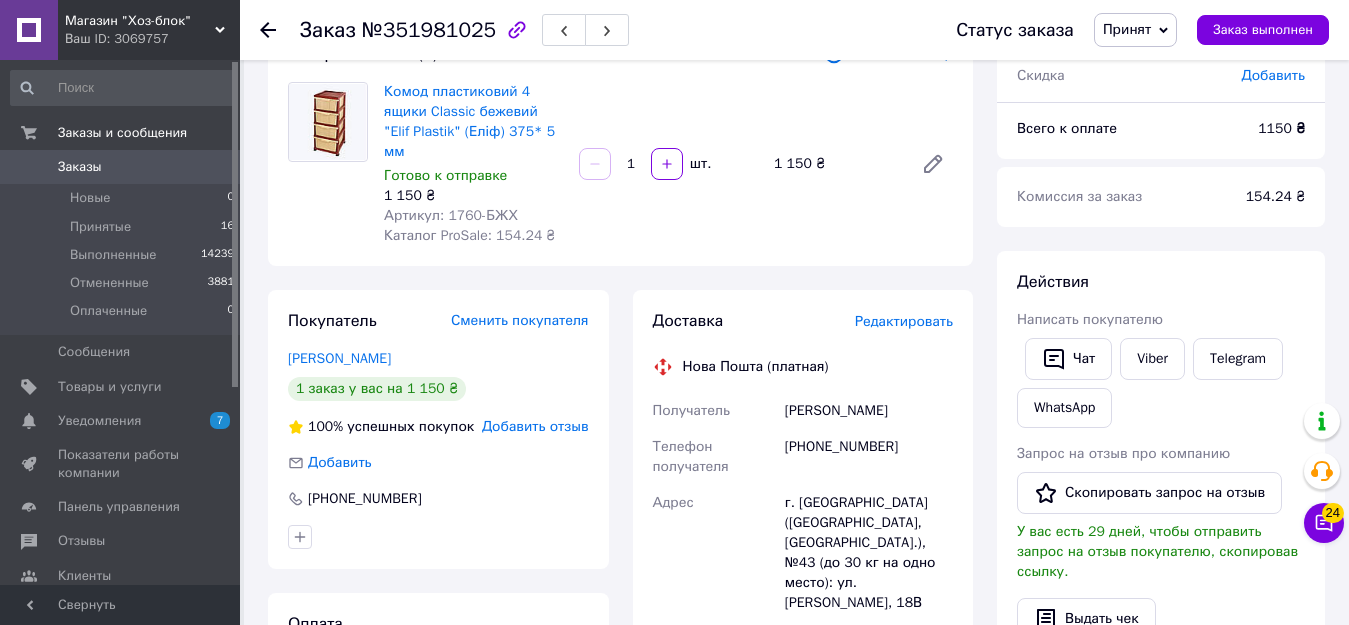 scroll, scrollTop: 100, scrollLeft: 0, axis: vertical 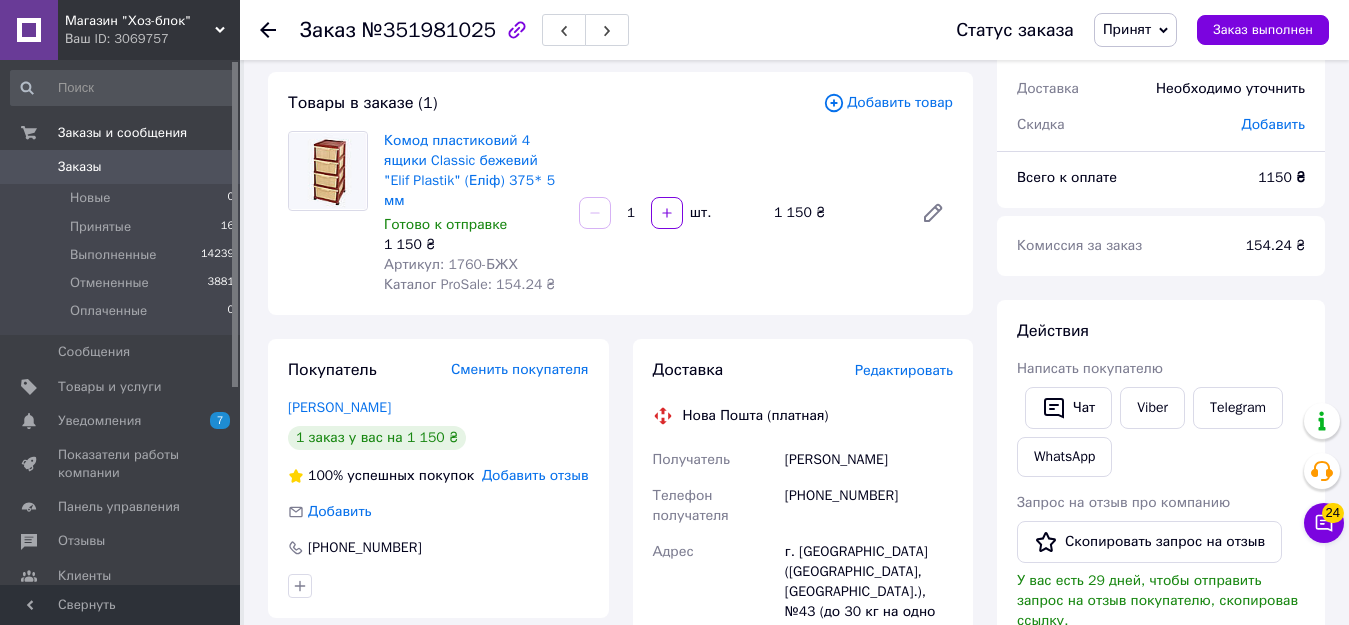 drag, startPoint x: 774, startPoint y: 436, endPoint x: 909, endPoint y: 447, distance: 135.4474 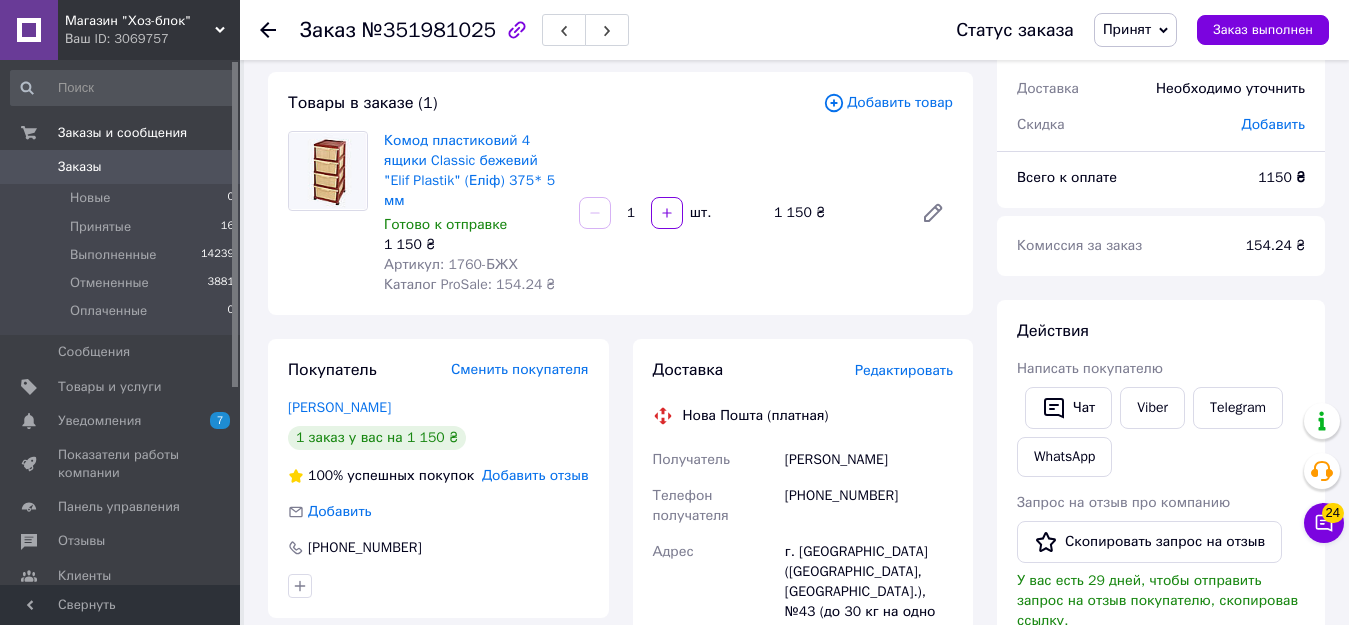 click on "Получатель [PERSON_NAME] Телефон получателя [PHONE_NUMBER] Адрес г. [GEOGRAPHIC_DATA] ([GEOGRAPHIC_DATA], [GEOGRAPHIC_DATA].), №43 (до 30 кг на одно место): ул. [PERSON_NAME], 18В Дата отправки [DATE] Плательщик Получатель Оценочная стоимость 1 150 ₴ Сумма наложенного платежа 1 150 ₴ Комиссия за наложенный платёж 43 ₴ Плательщик комиссии наложенного платежа Получатель" at bounding box center [803, 744] 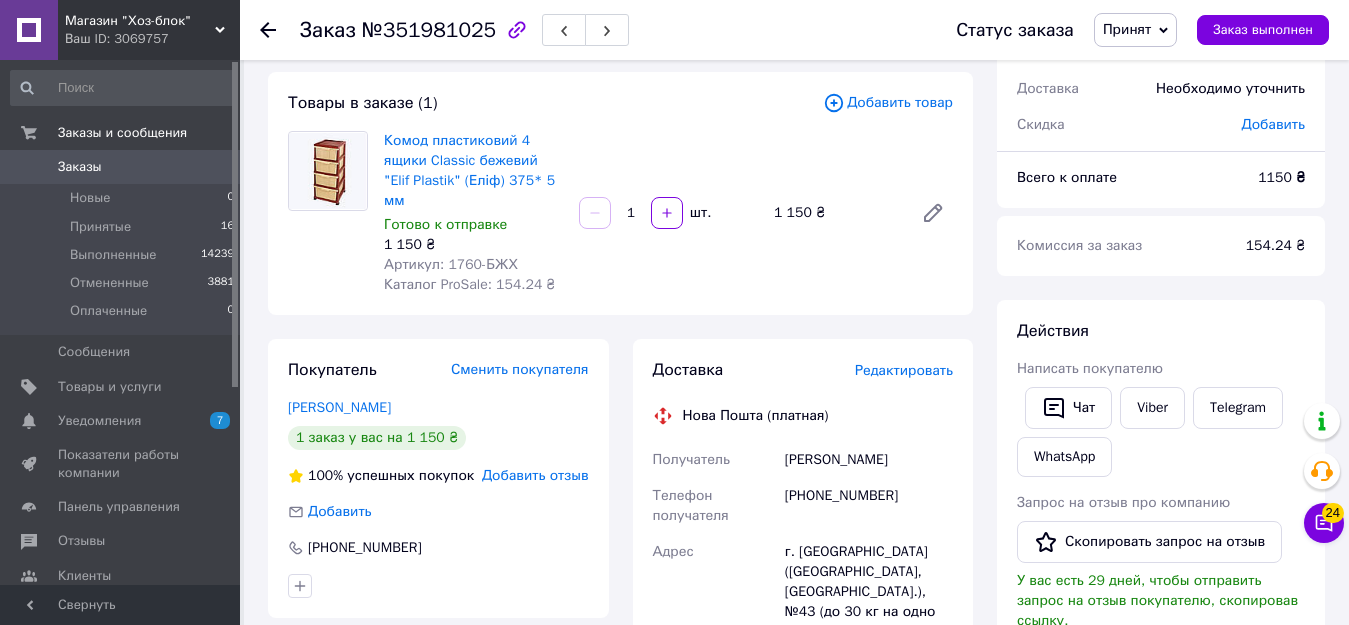 copy on "Получатель [PERSON_NAME]" 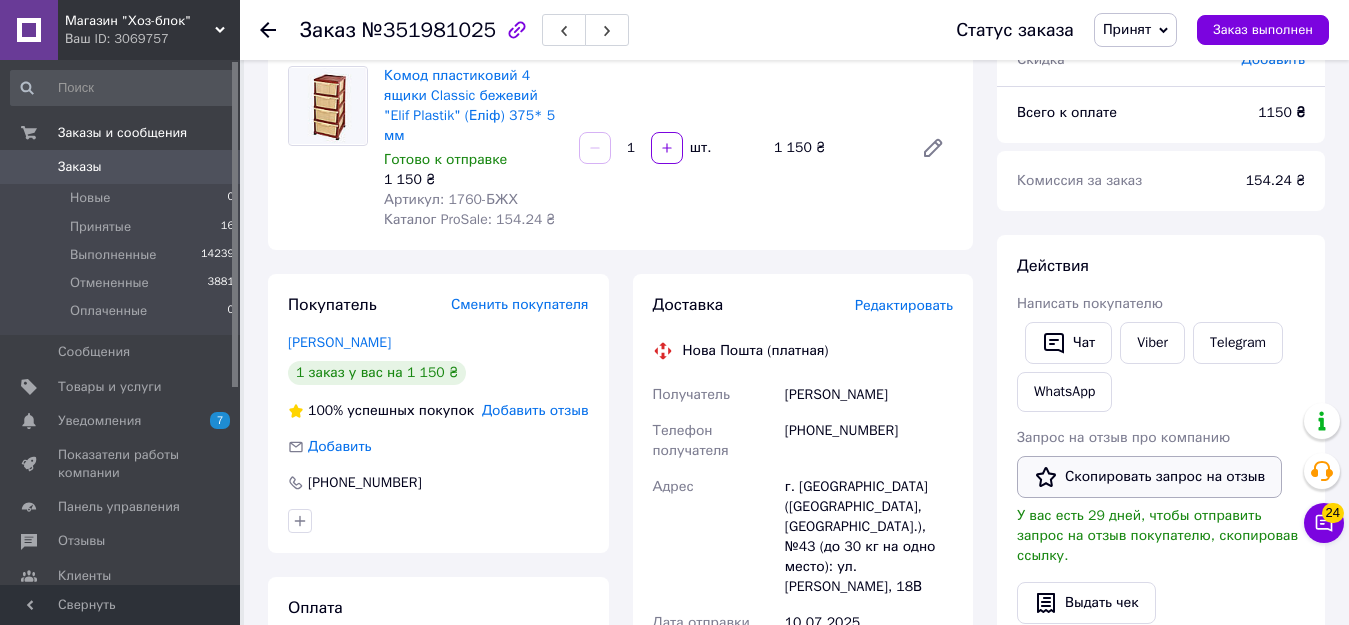 scroll, scrollTop: 200, scrollLeft: 0, axis: vertical 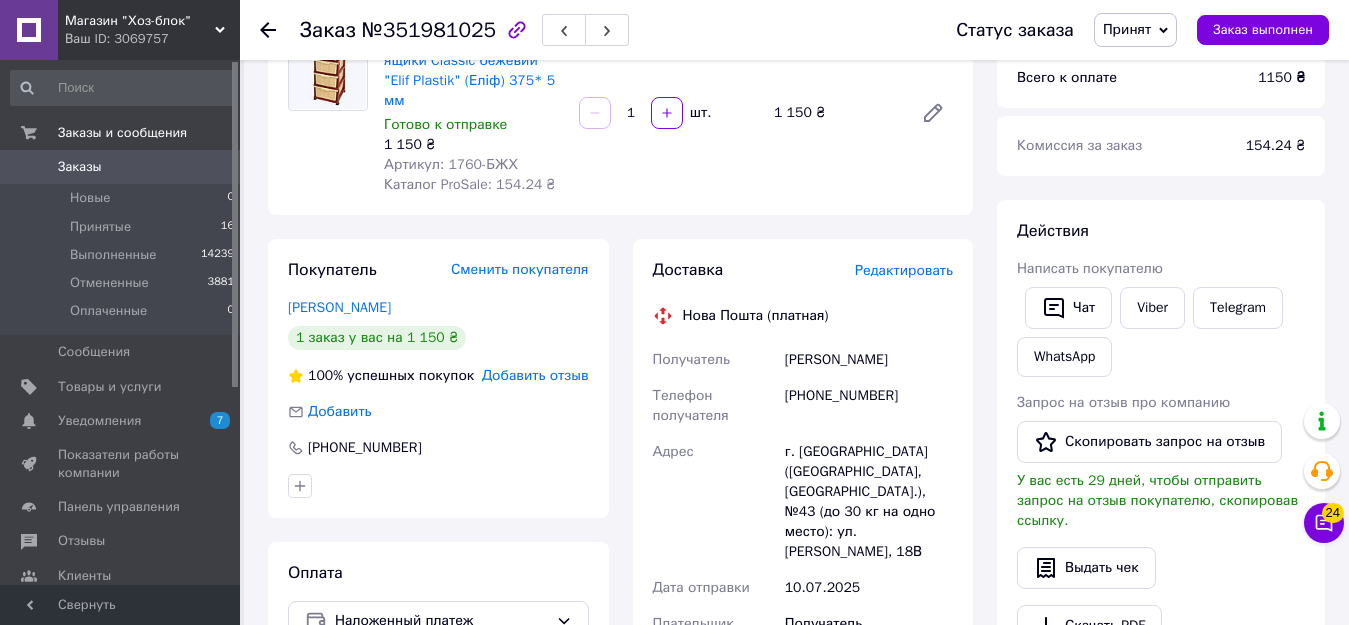 copy on "Получатель [PERSON_NAME]" 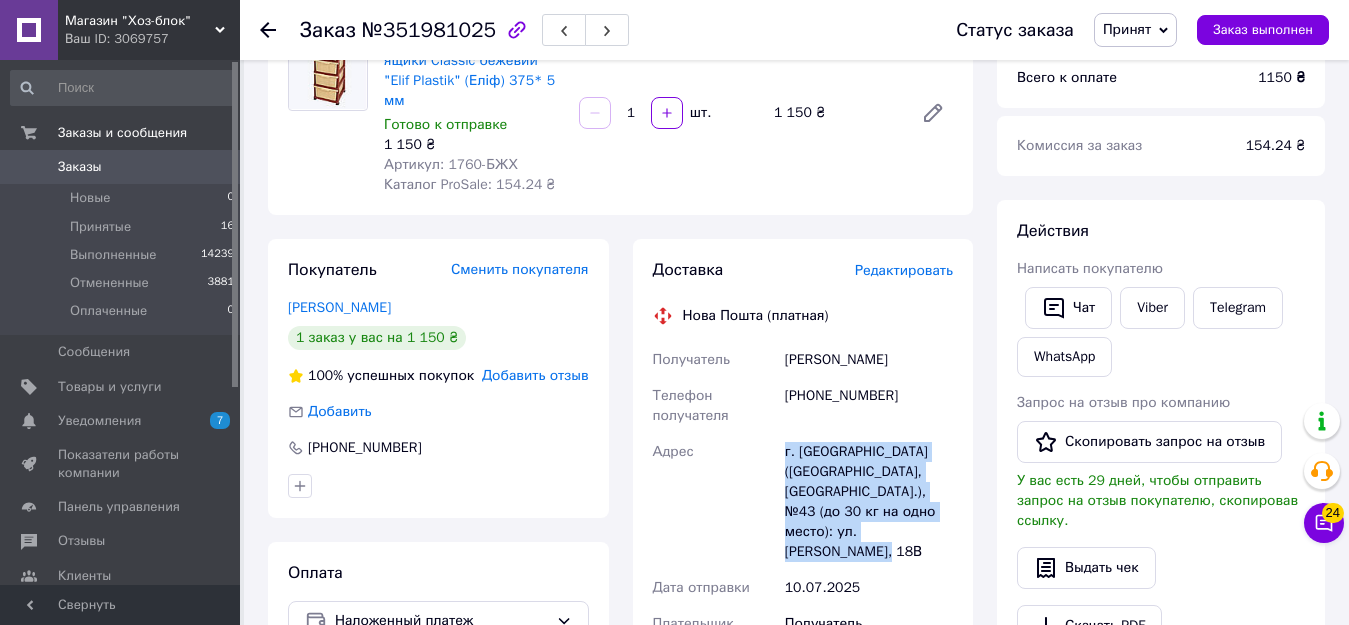 drag, startPoint x: 783, startPoint y: 432, endPoint x: 933, endPoint y: 530, distance: 179.17589 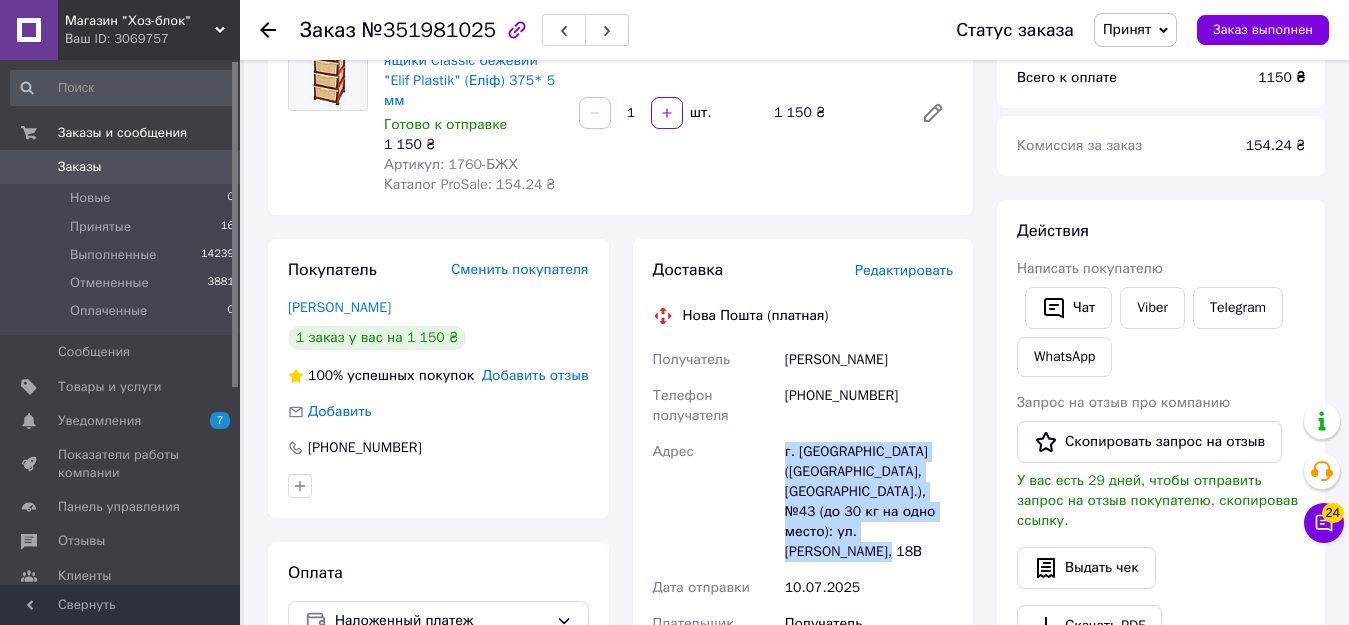copy on "г. [GEOGRAPHIC_DATA] ([GEOGRAPHIC_DATA], [GEOGRAPHIC_DATA].), №43 (до 30 кг на одно место): ул. [PERSON_NAME], 18В" 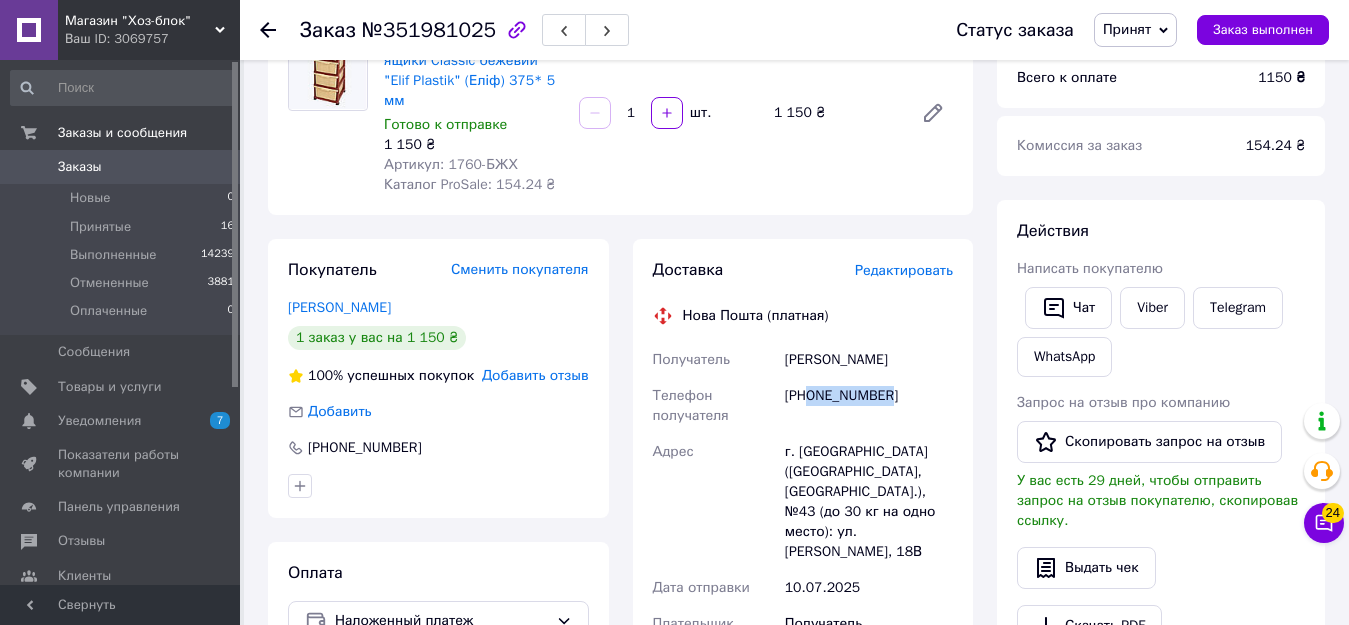 drag, startPoint x: 809, startPoint y: 368, endPoint x: 913, endPoint y: 360, distance: 104.307236 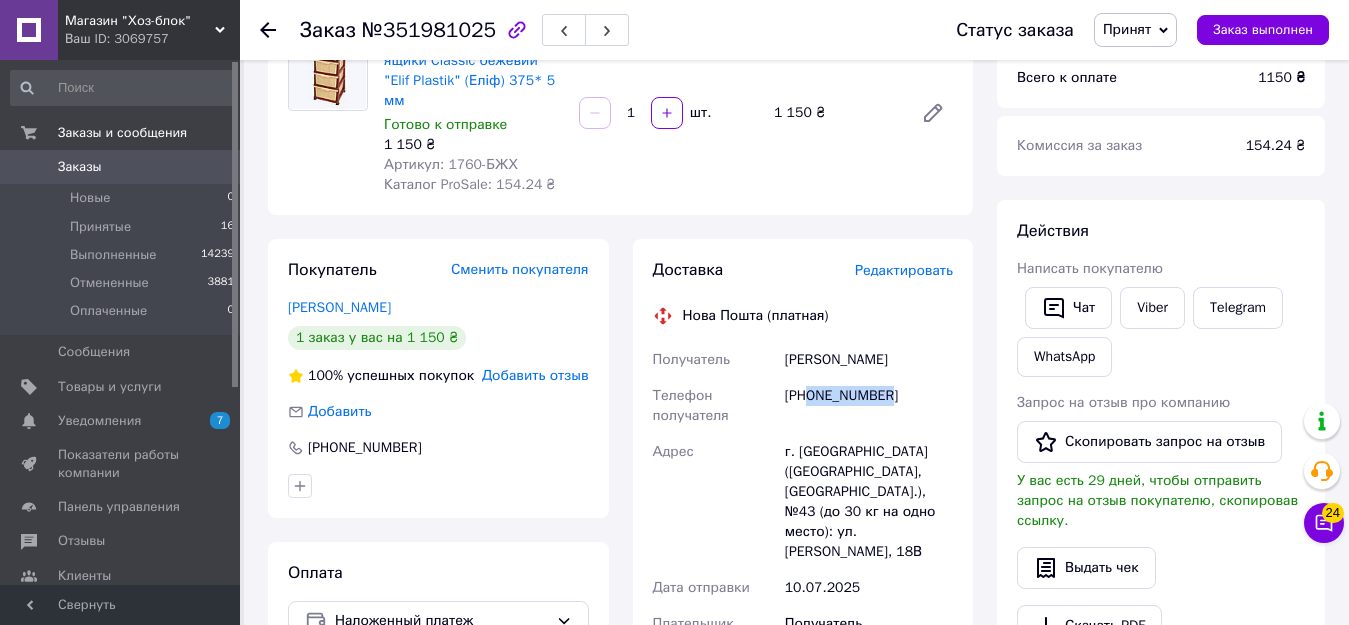copy on "0677016735" 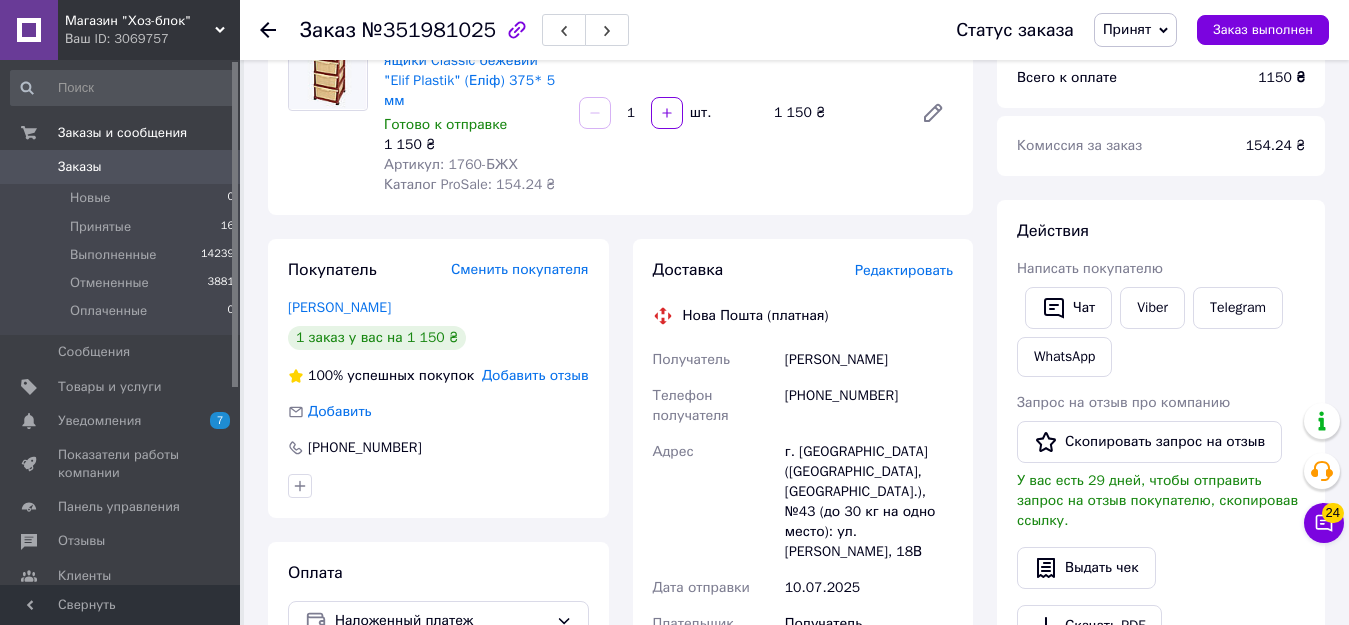 click 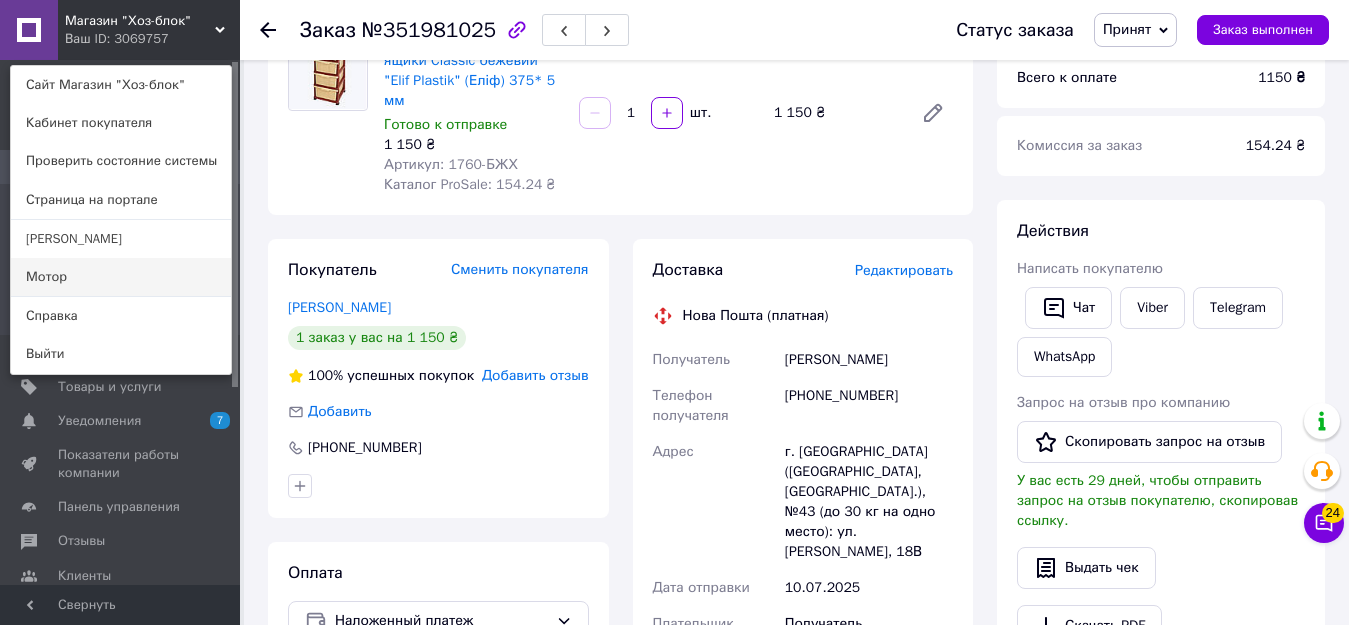 click on "Мотор" at bounding box center [121, 277] 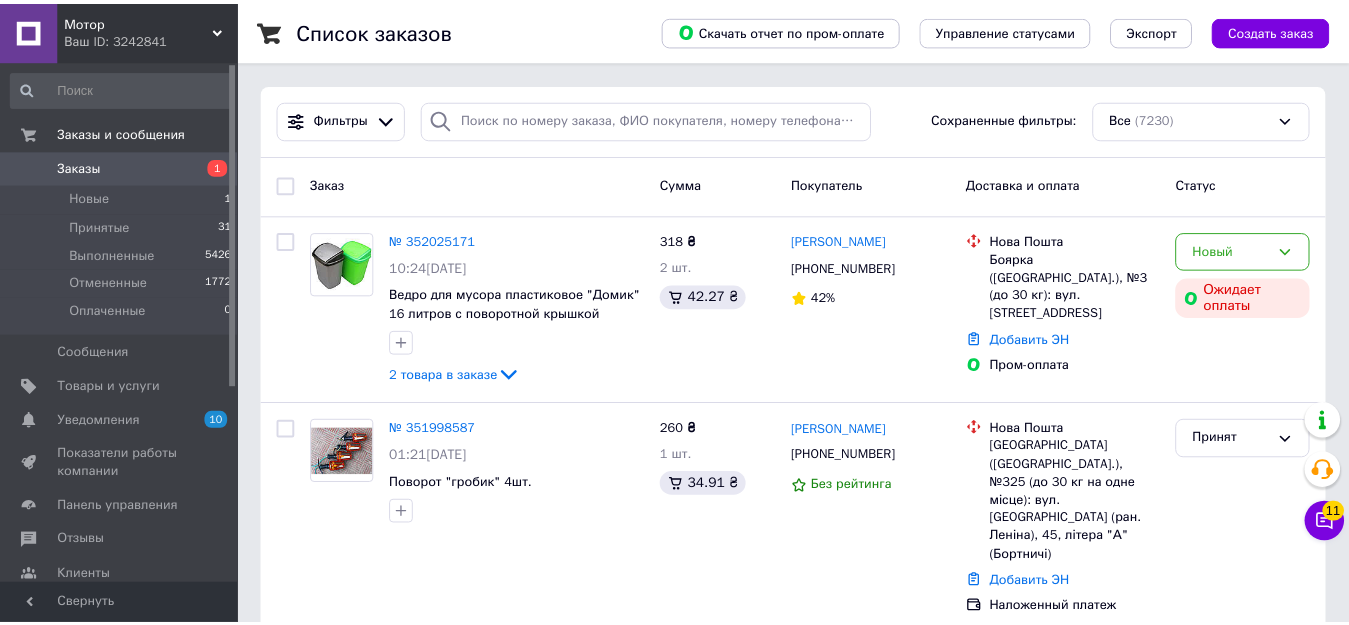 scroll, scrollTop: 0, scrollLeft: 0, axis: both 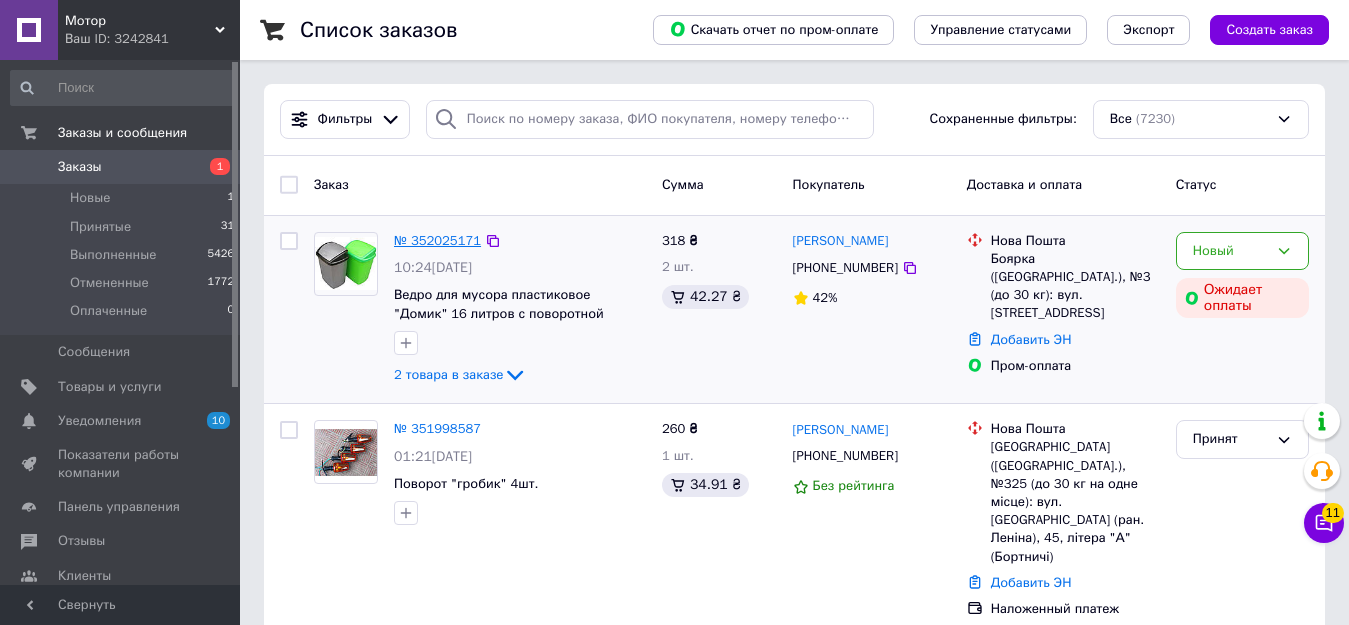 click on "№ 352025171" at bounding box center (437, 240) 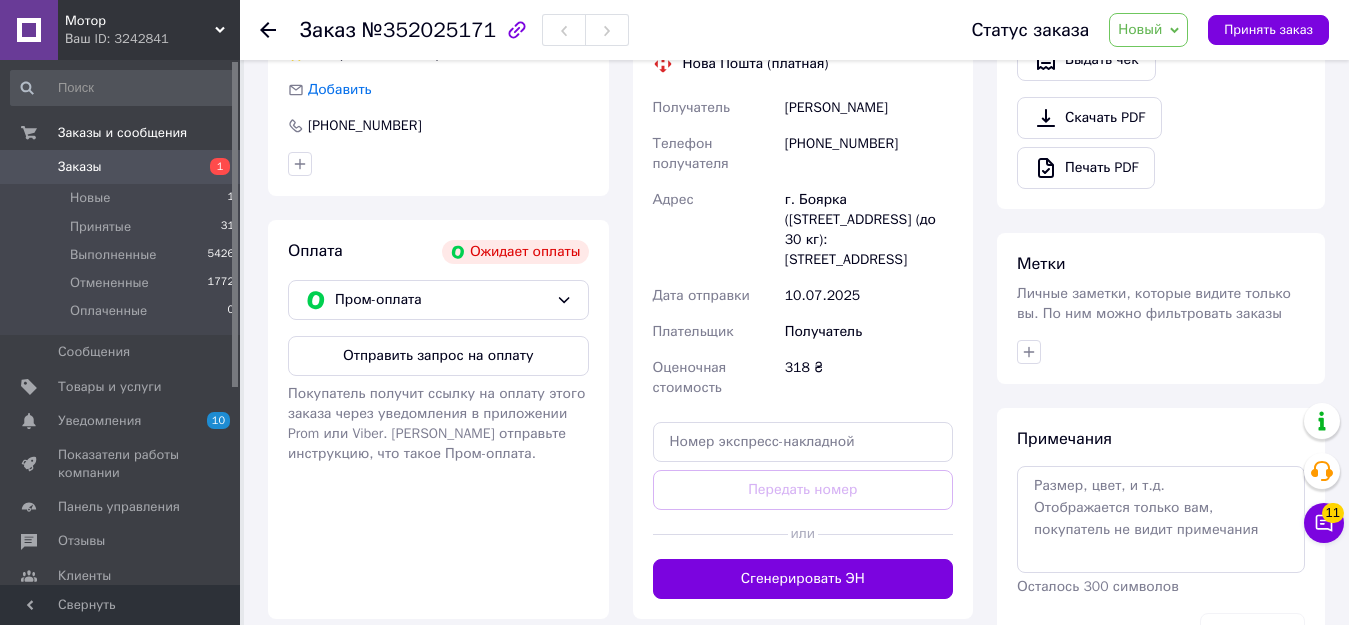 scroll, scrollTop: 800, scrollLeft: 0, axis: vertical 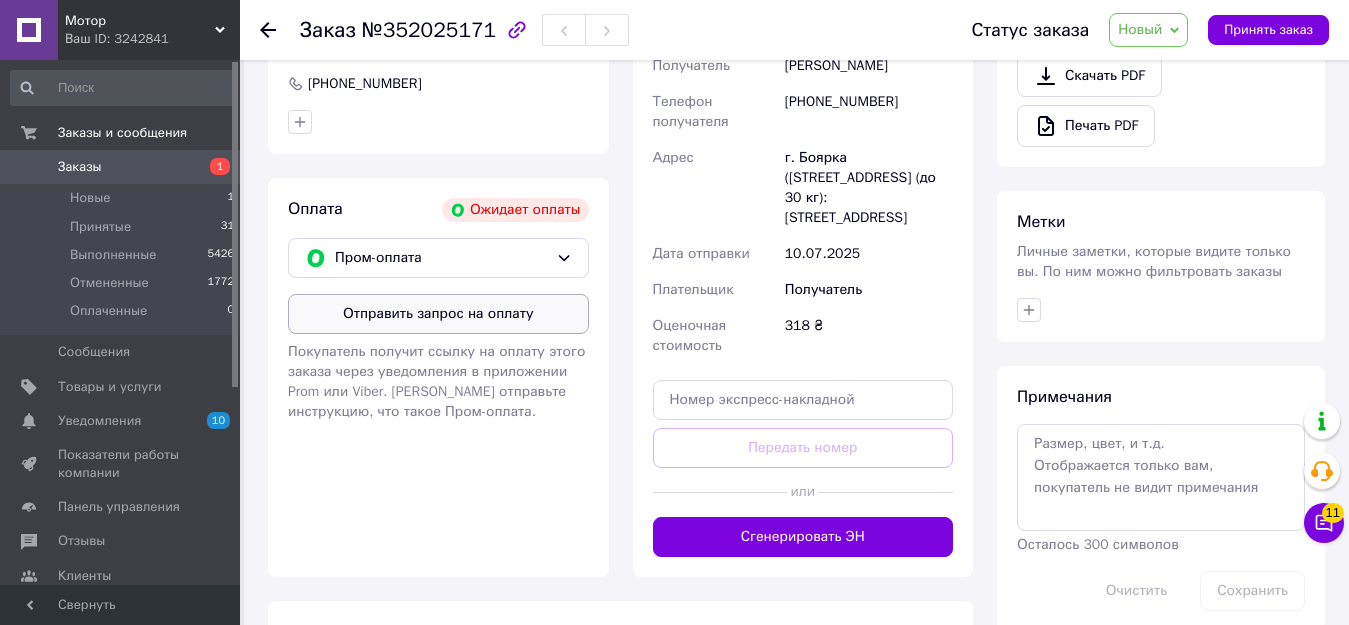 click on "Отправить запрос на оплату" at bounding box center [438, 314] 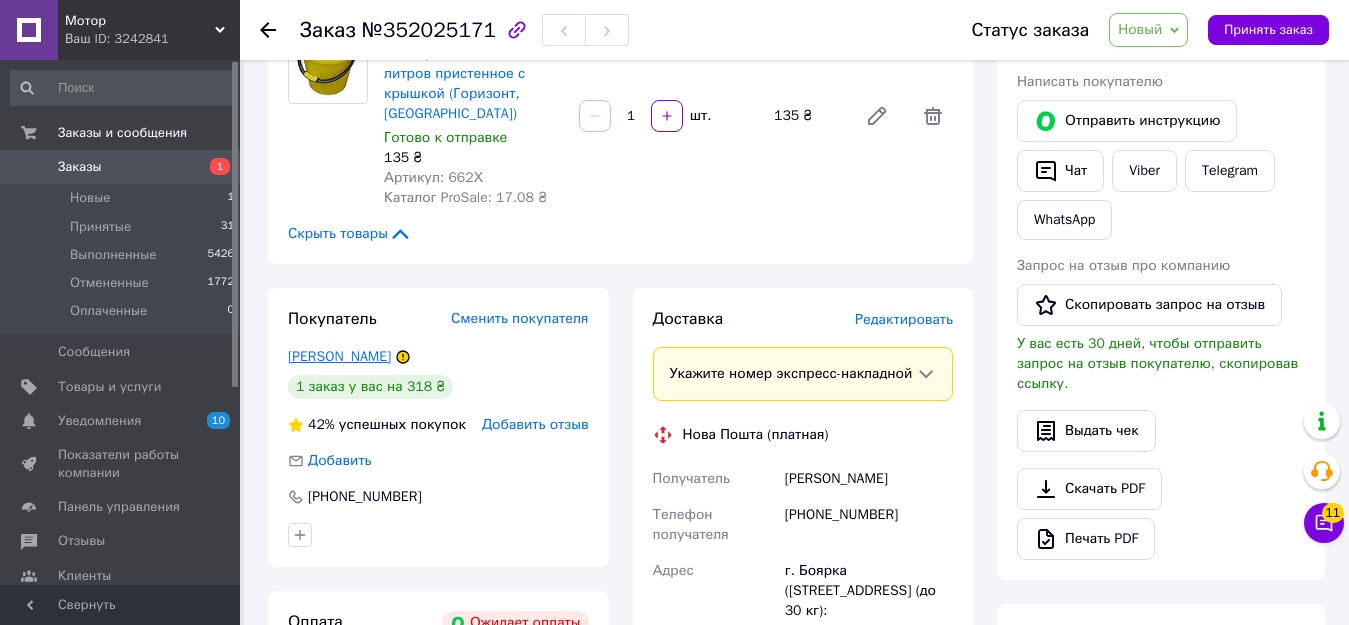 scroll, scrollTop: 400, scrollLeft: 0, axis: vertical 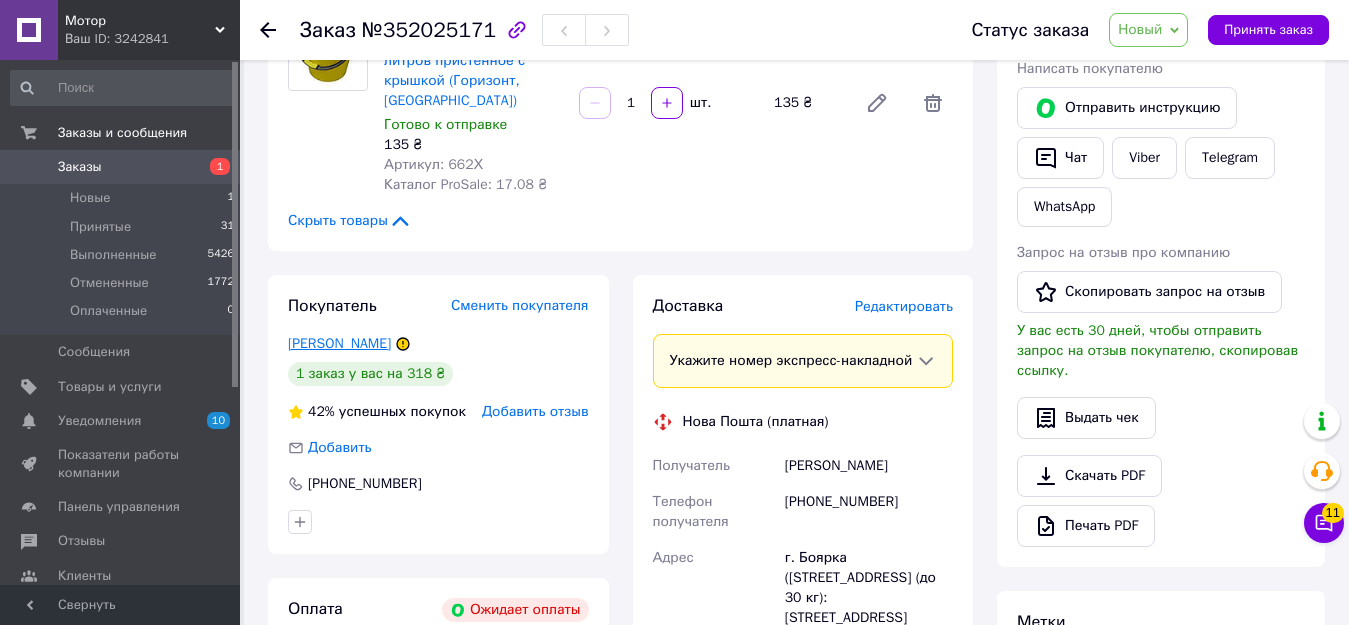 click on "Гичак Светлана" at bounding box center [339, 343] 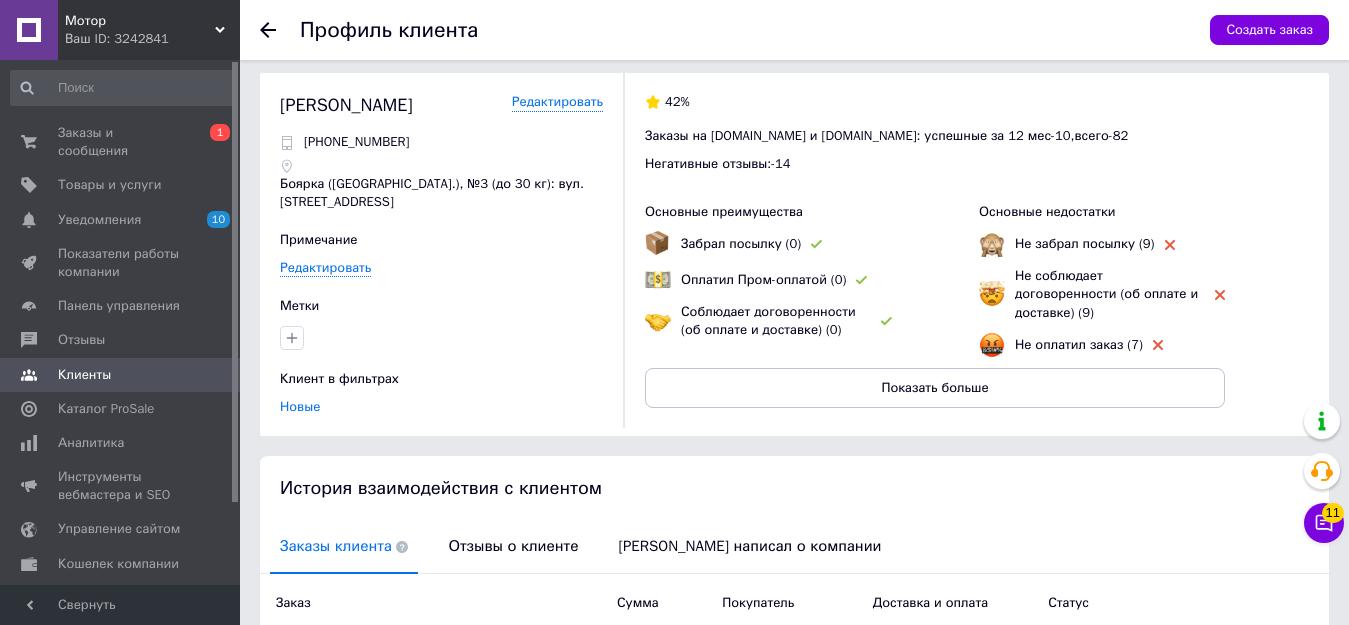 scroll, scrollTop: 0, scrollLeft: 0, axis: both 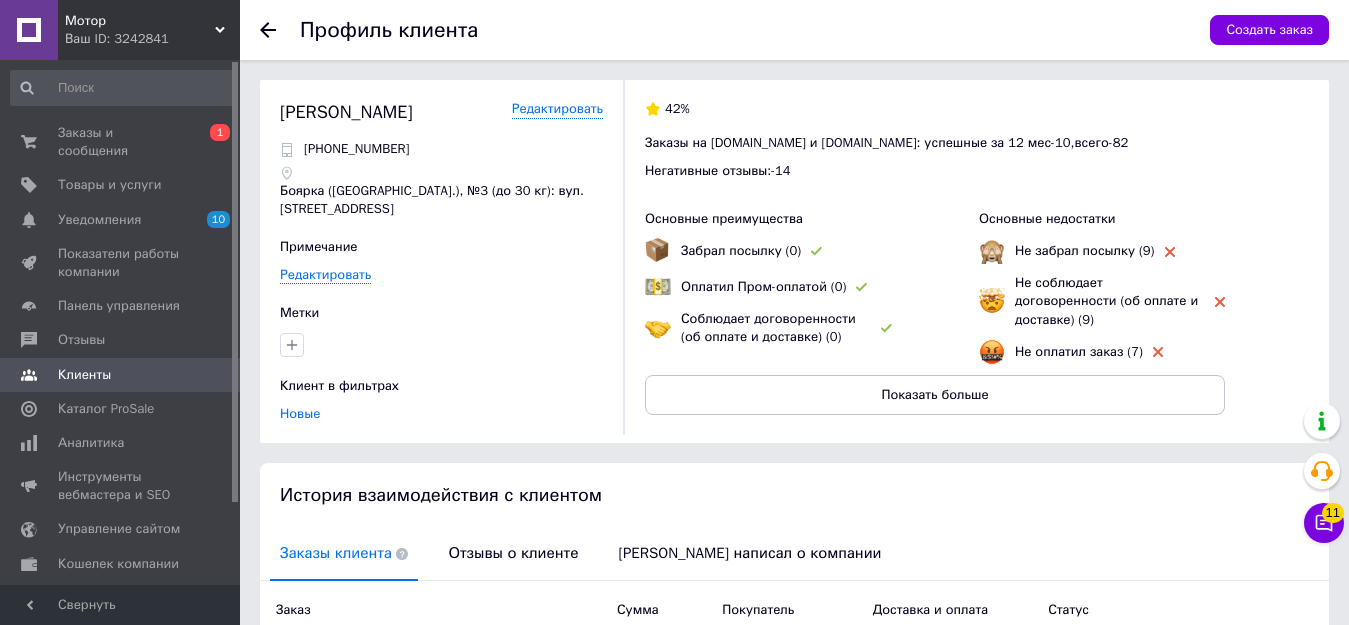 click 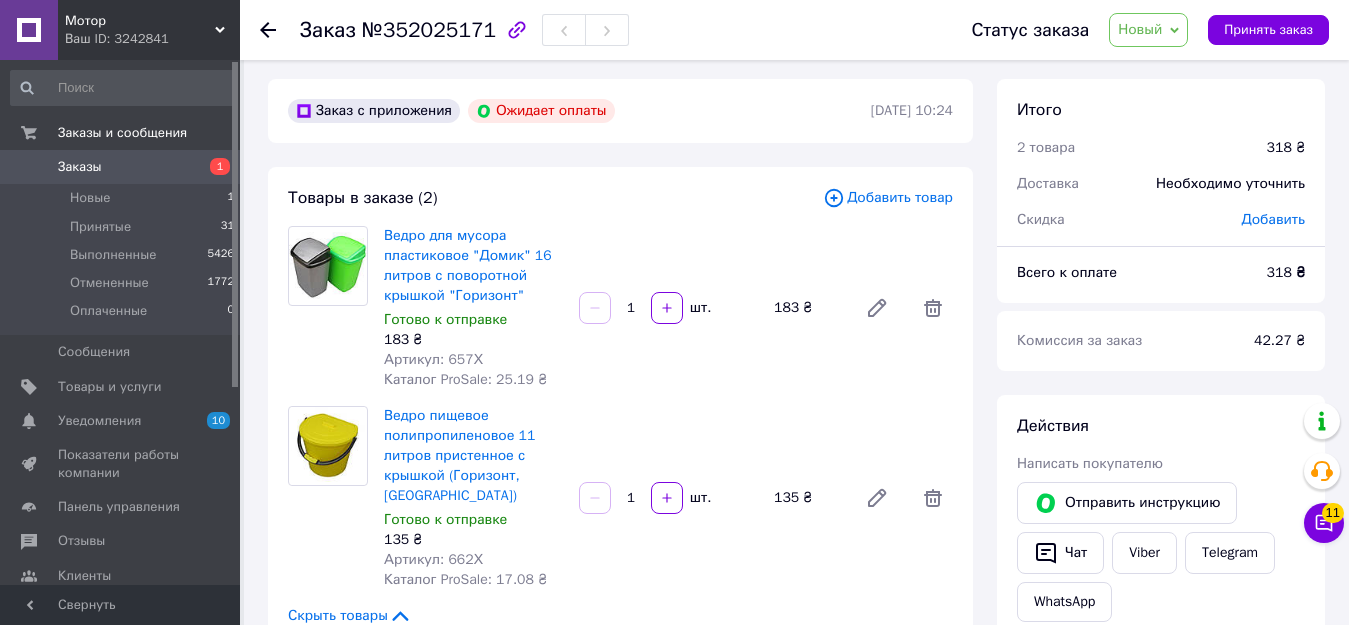 scroll, scrollTop: 0, scrollLeft: 0, axis: both 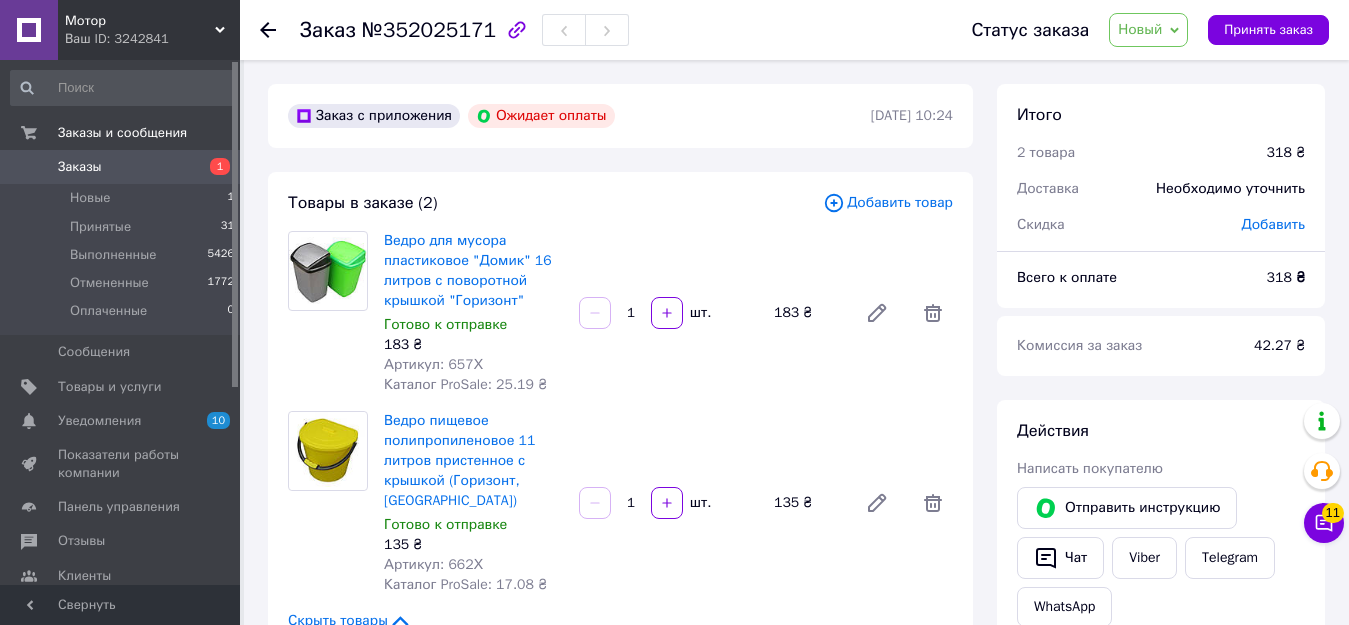click 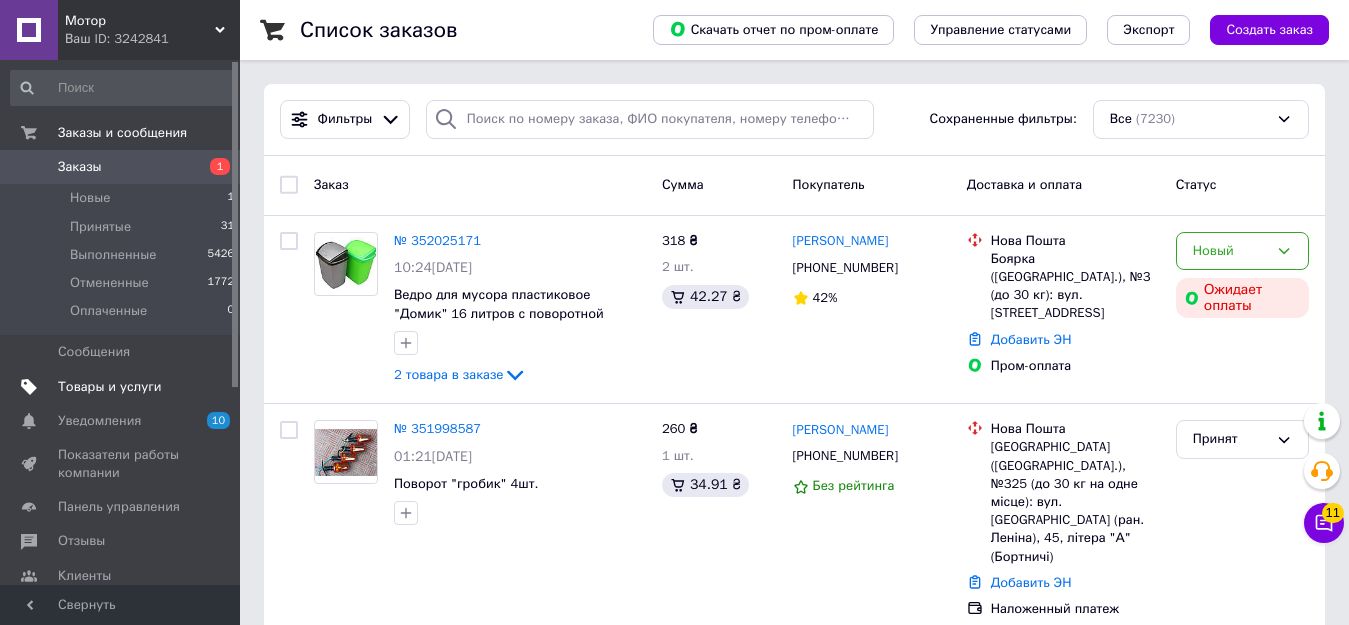 click on "Товары и услуги" at bounding box center [110, 387] 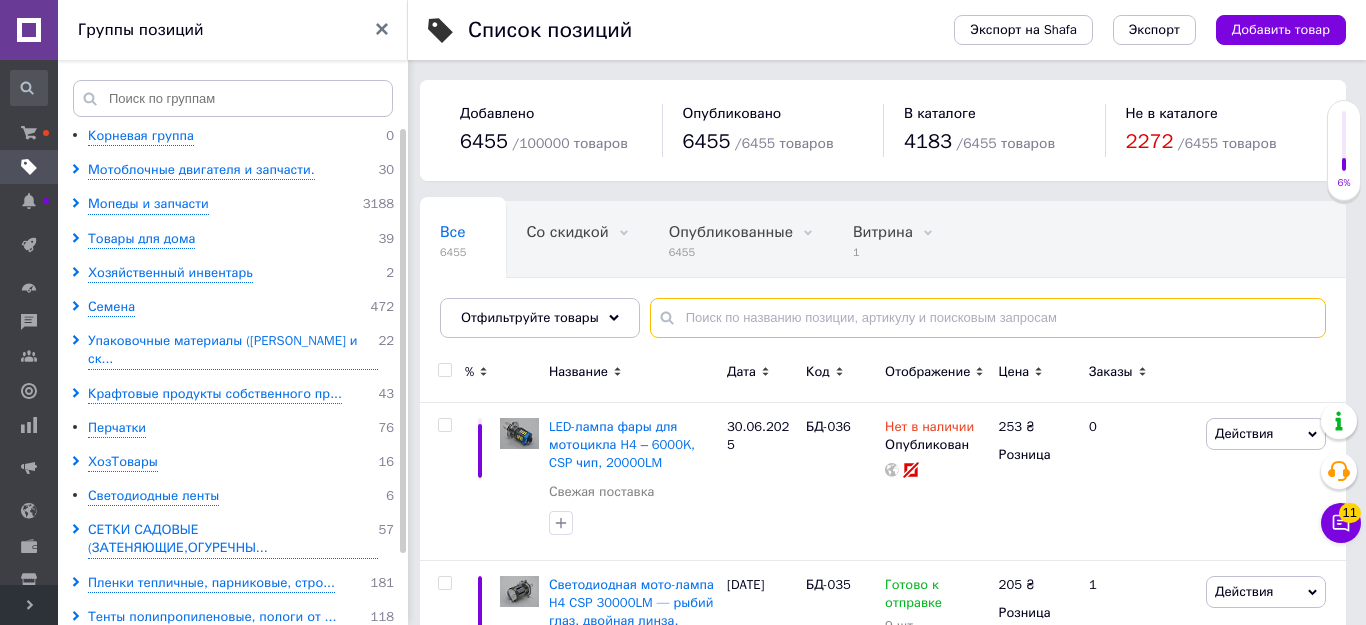 click at bounding box center (988, 318) 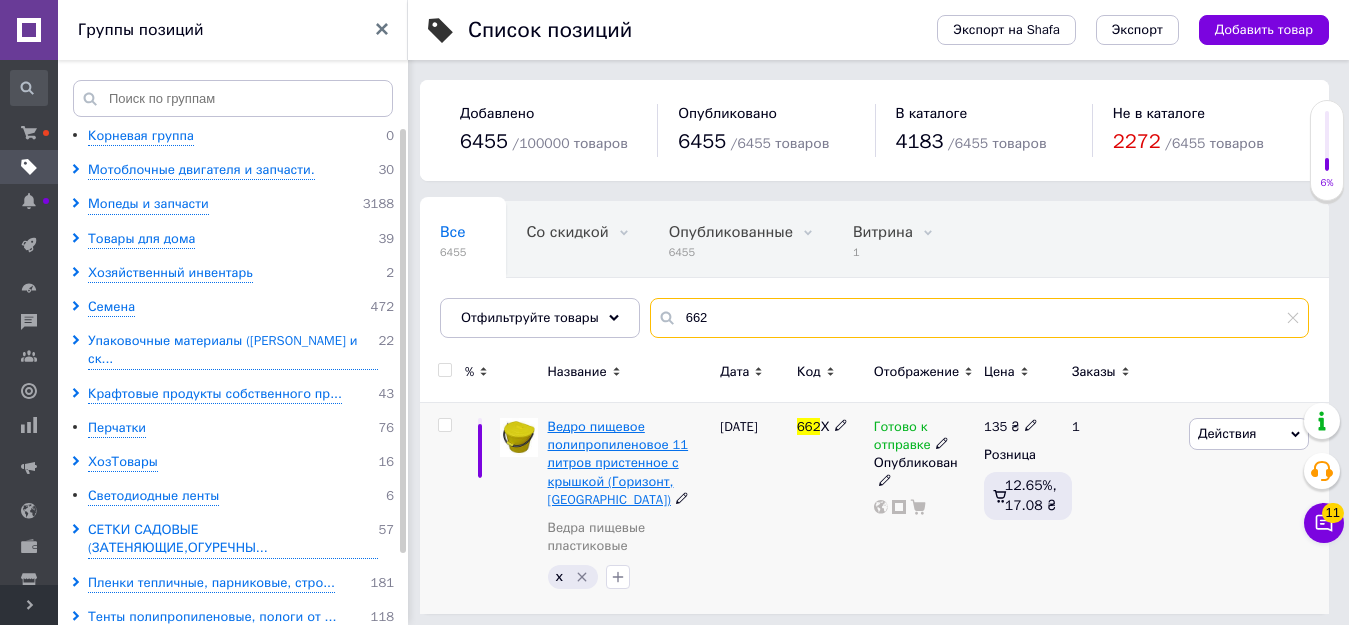 type on "662" 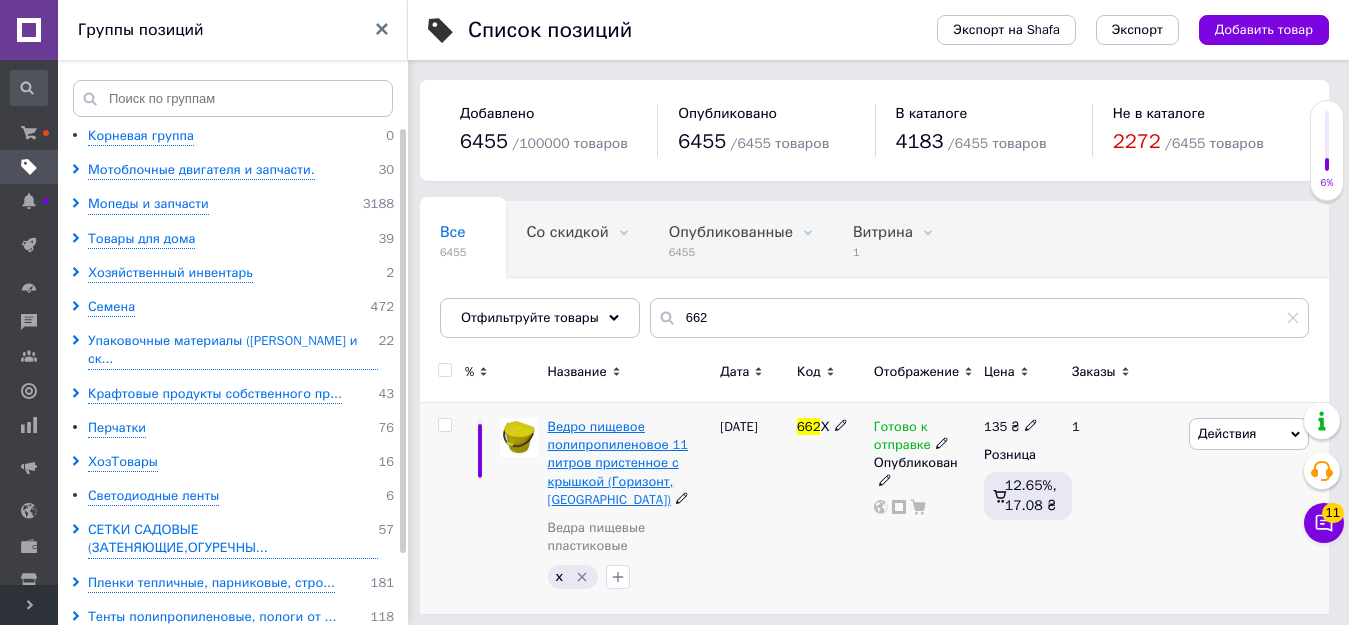 click on "Ведро пищевое полипропиленовое 11 литров пристенное с крышкой (Горизонт, Харьков)" at bounding box center (618, 463) 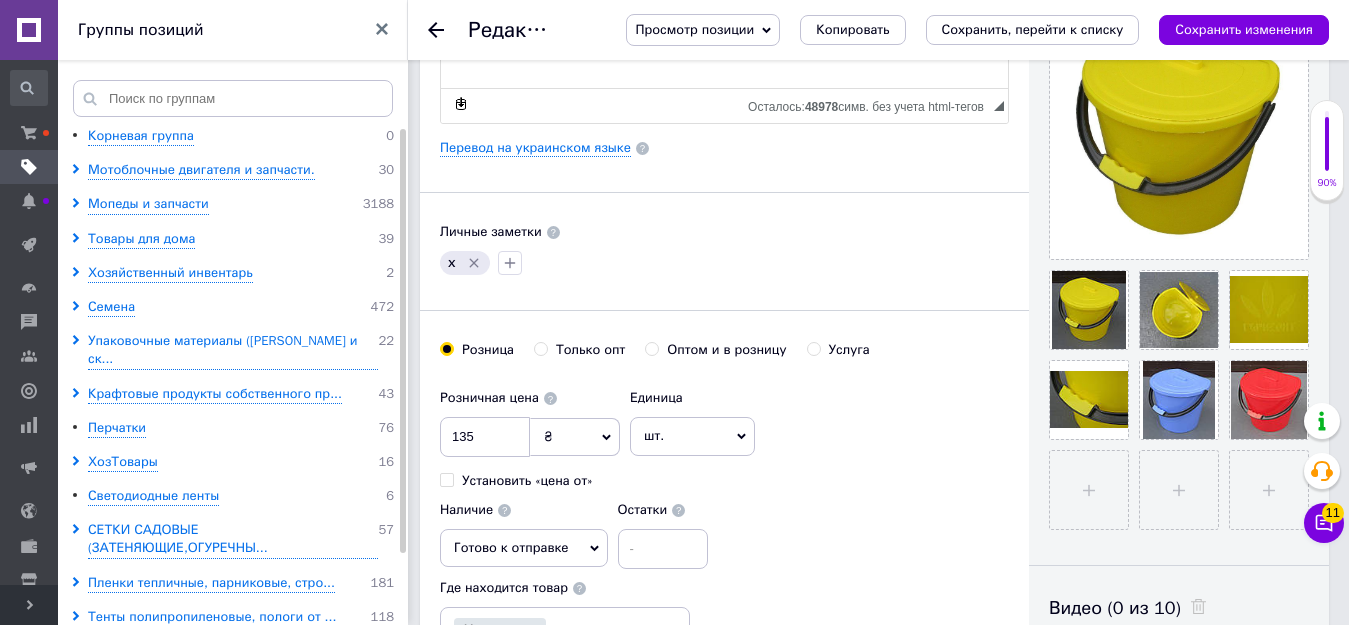 scroll, scrollTop: 500, scrollLeft: 0, axis: vertical 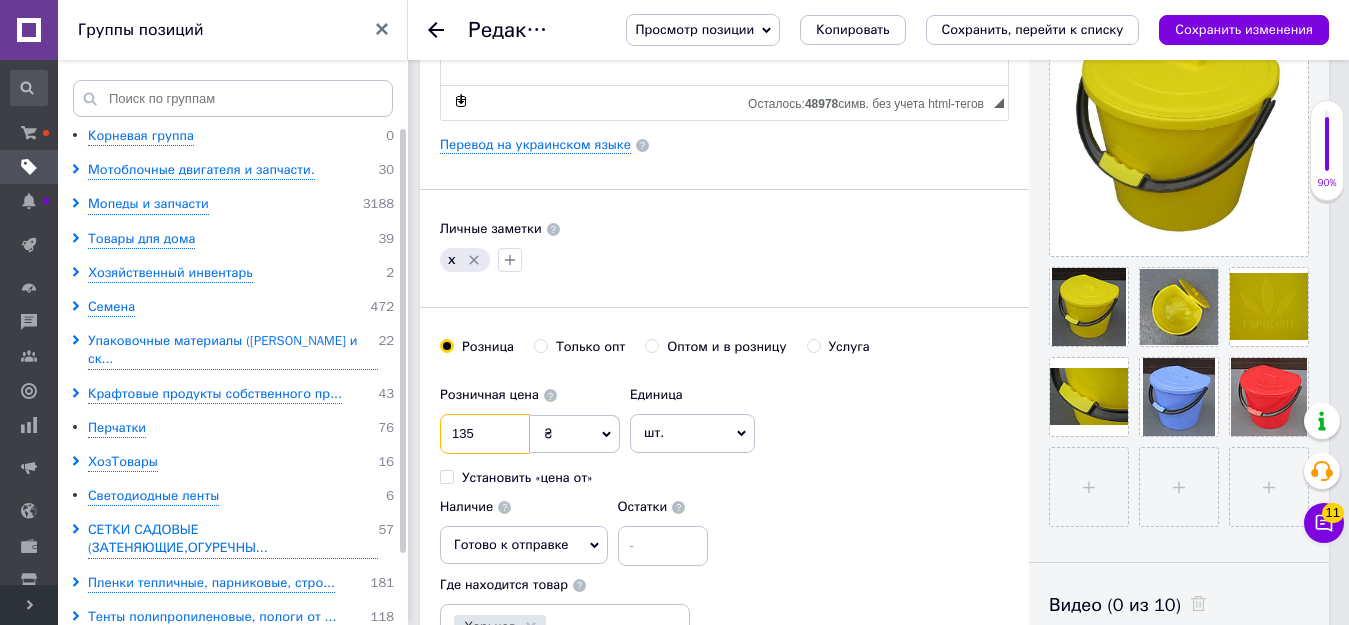 click on "135" at bounding box center [485, 434] 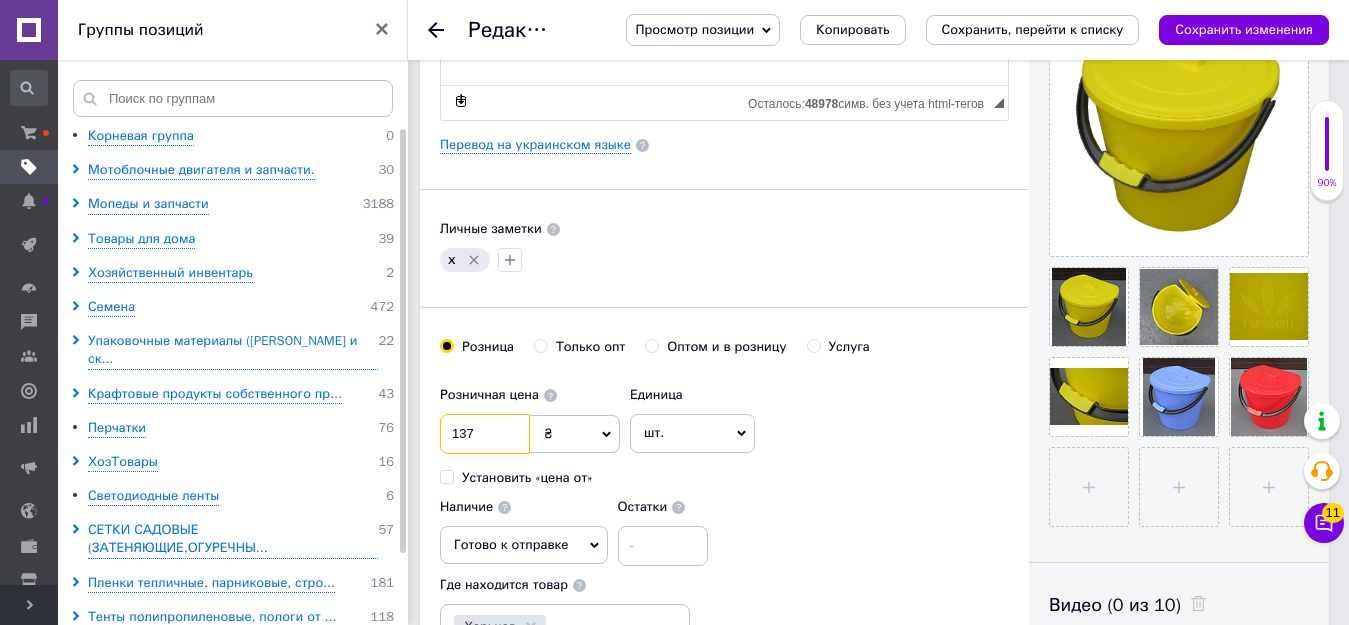 type on "137" 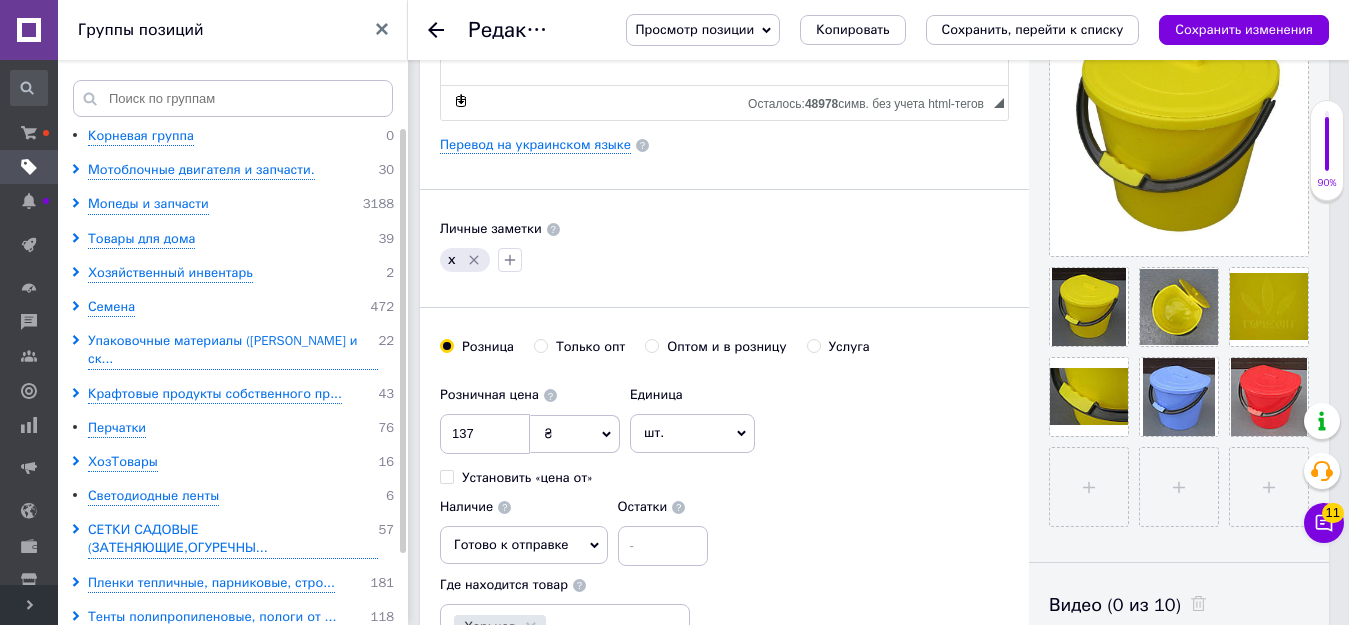 click on "Только опт" at bounding box center (540, 345) 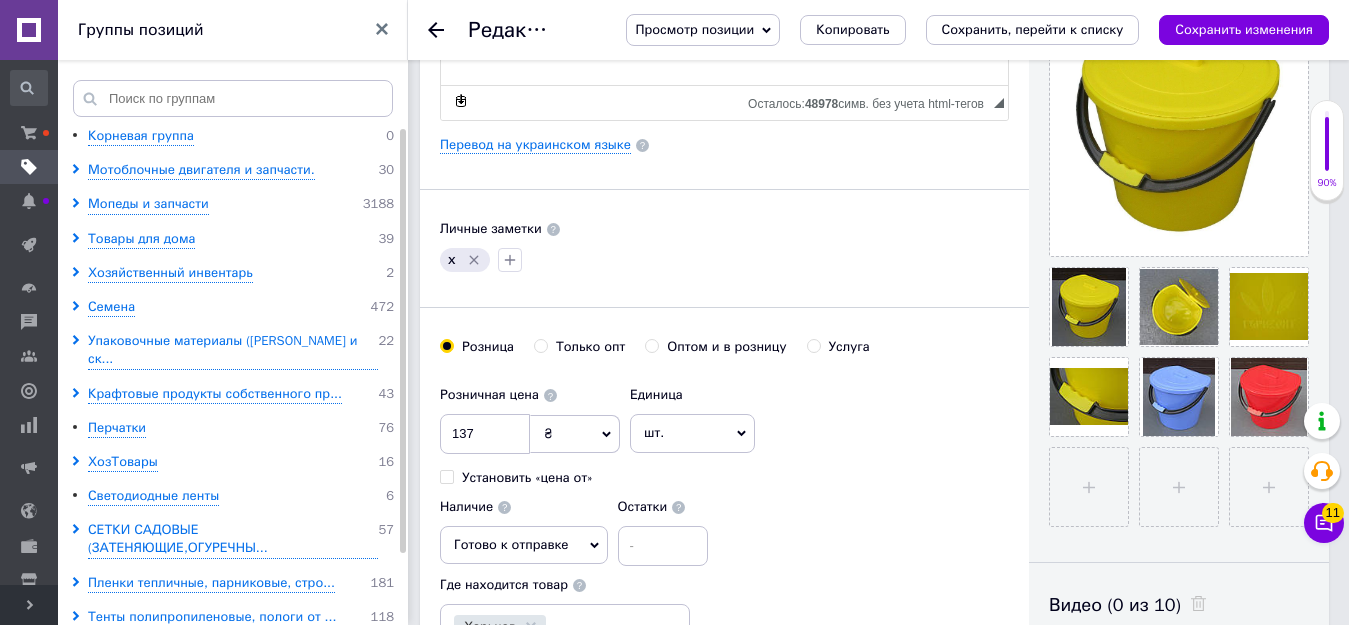 radio on "true" 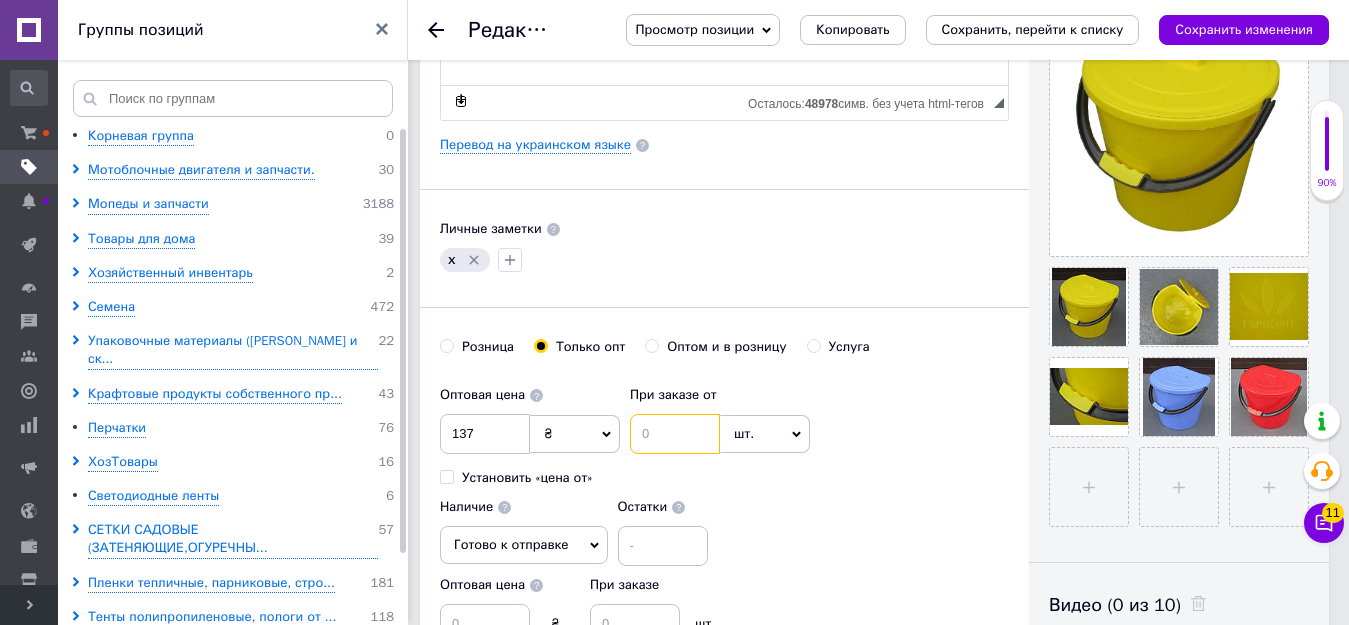 click at bounding box center [675, 434] 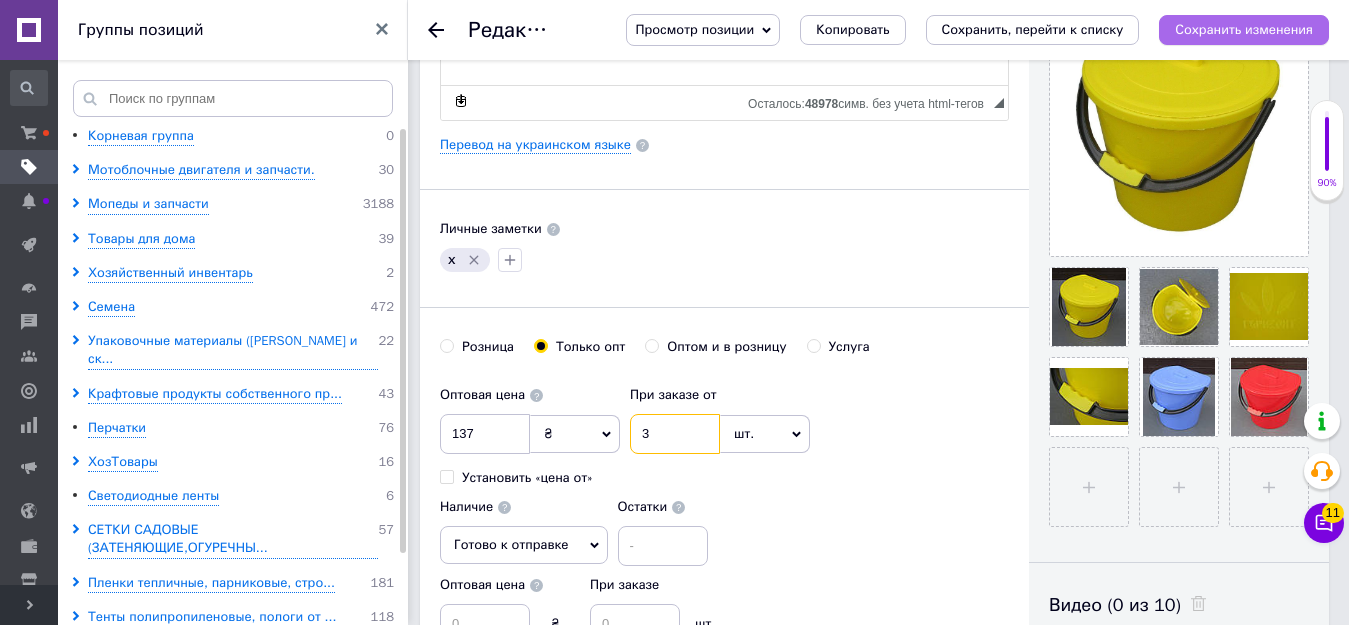 type on "3" 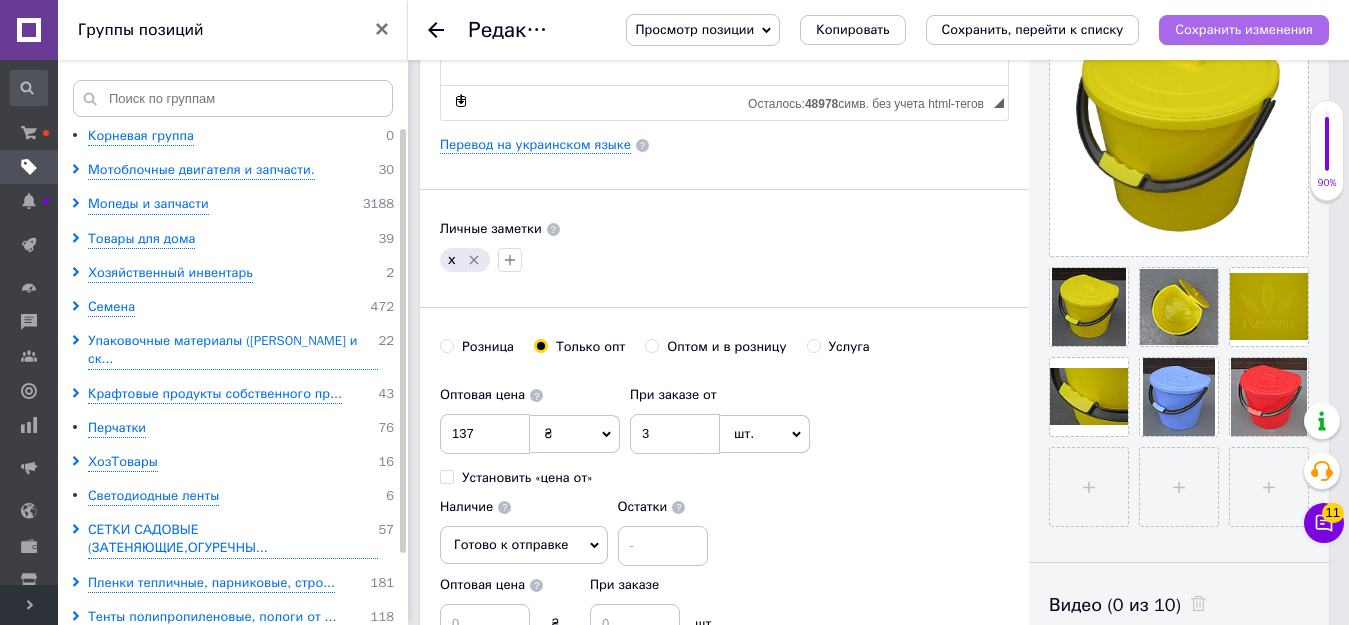 click on "Сохранить изменения" at bounding box center [1244, 29] 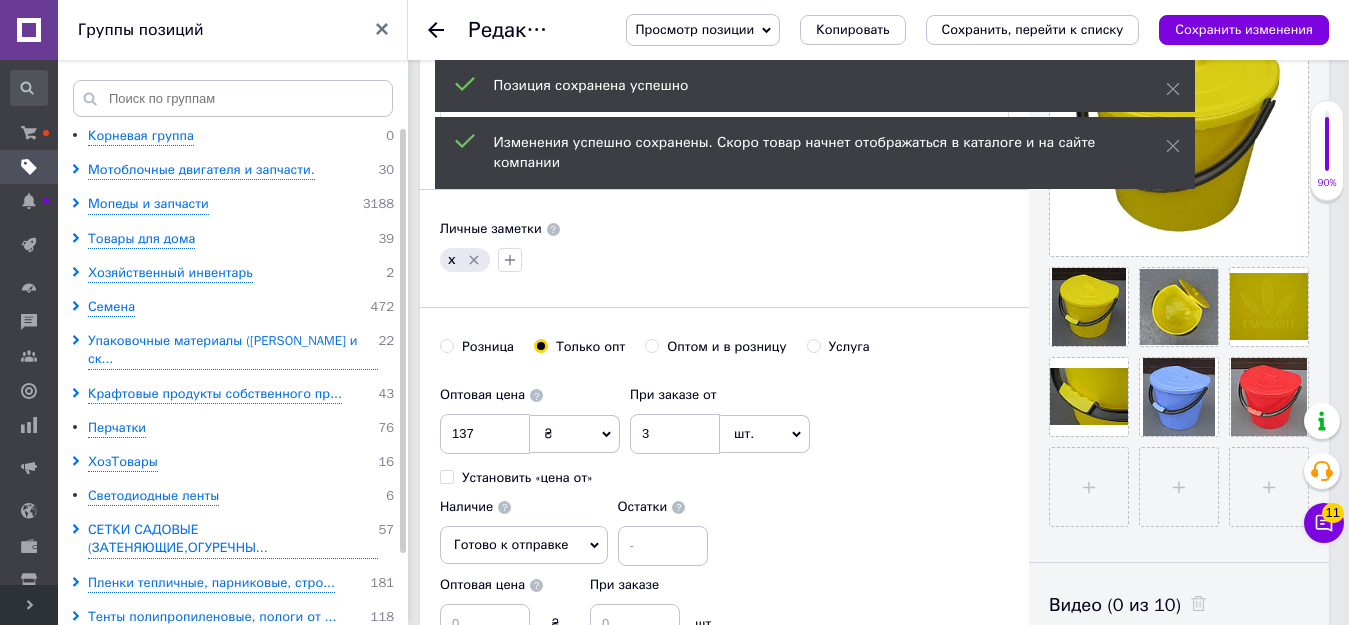 click 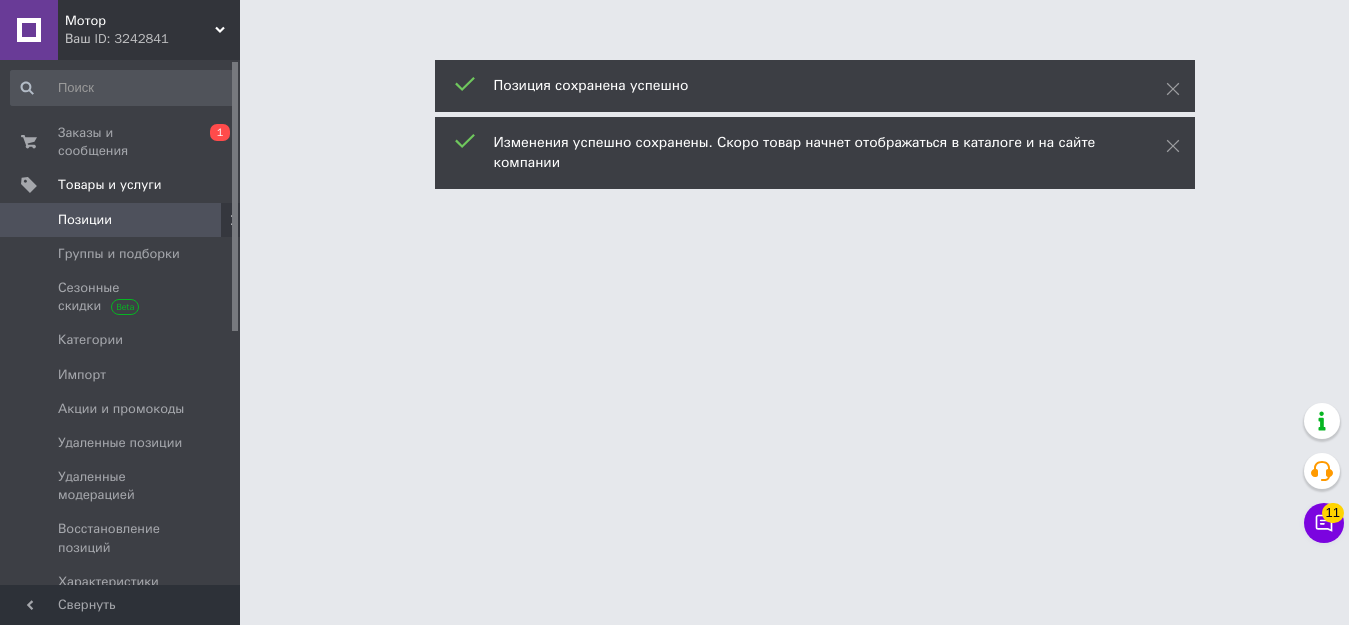 scroll, scrollTop: 0, scrollLeft: 0, axis: both 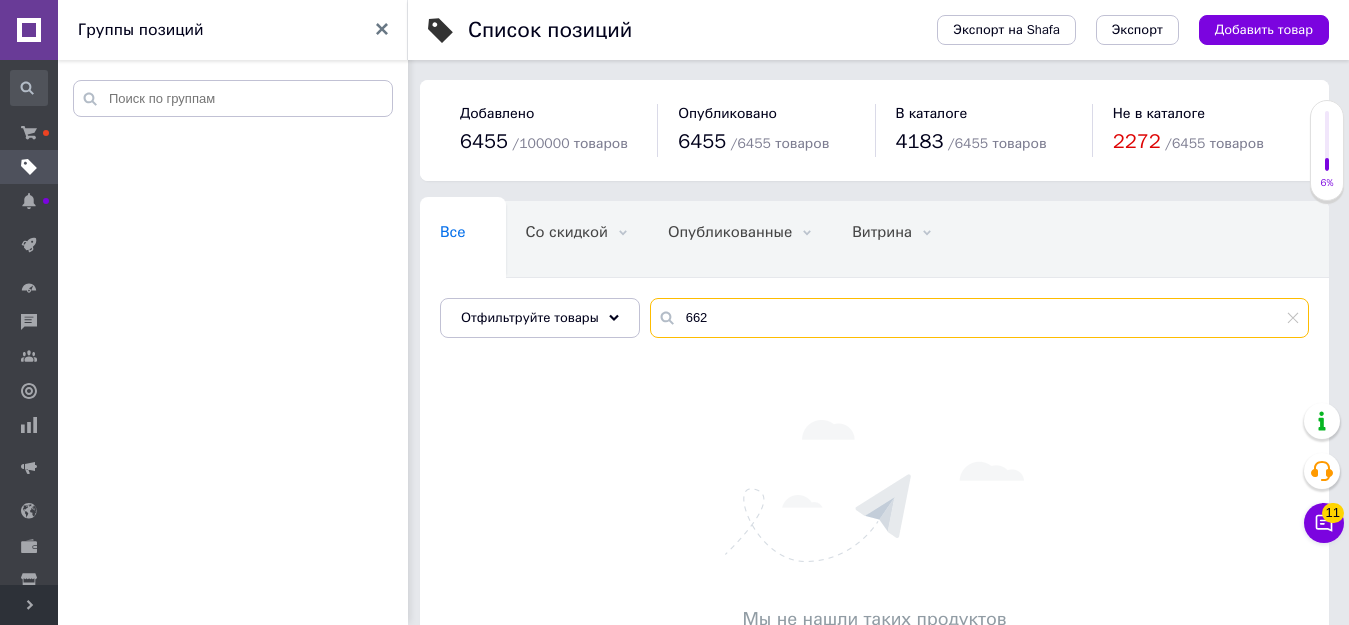 drag, startPoint x: 704, startPoint y: 313, endPoint x: 658, endPoint y: 322, distance: 46.872166 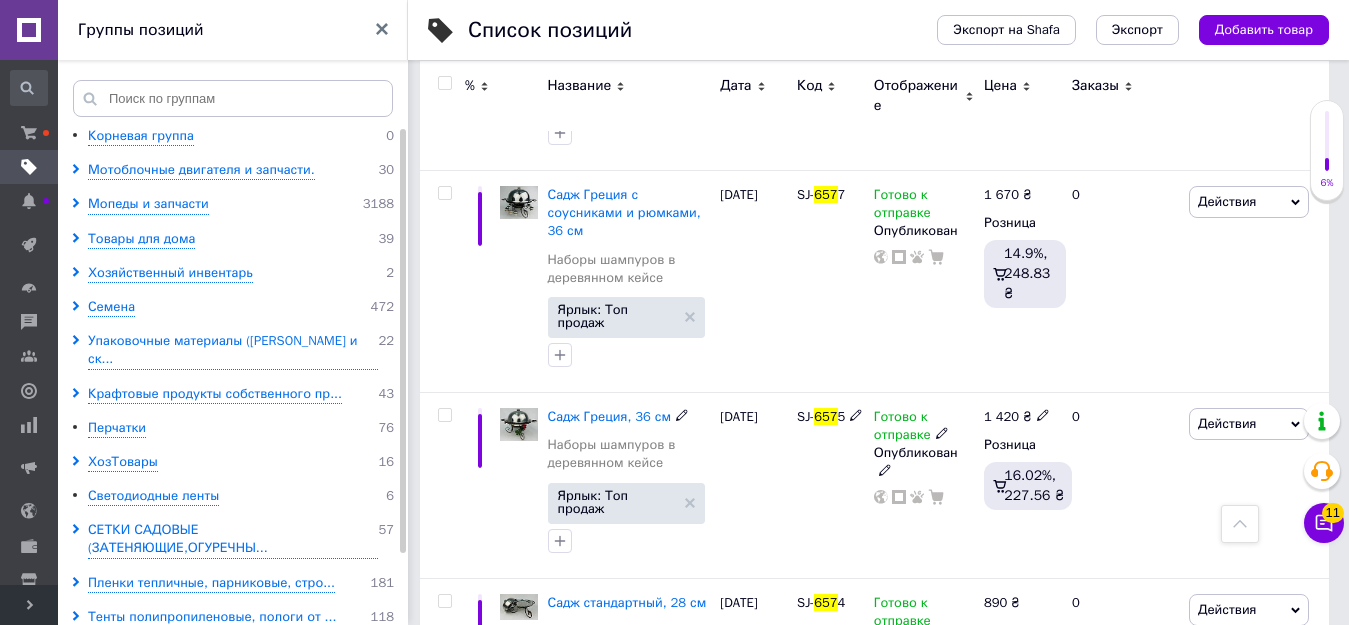scroll, scrollTop: 100, scrollLeft: 0, axis: vertical 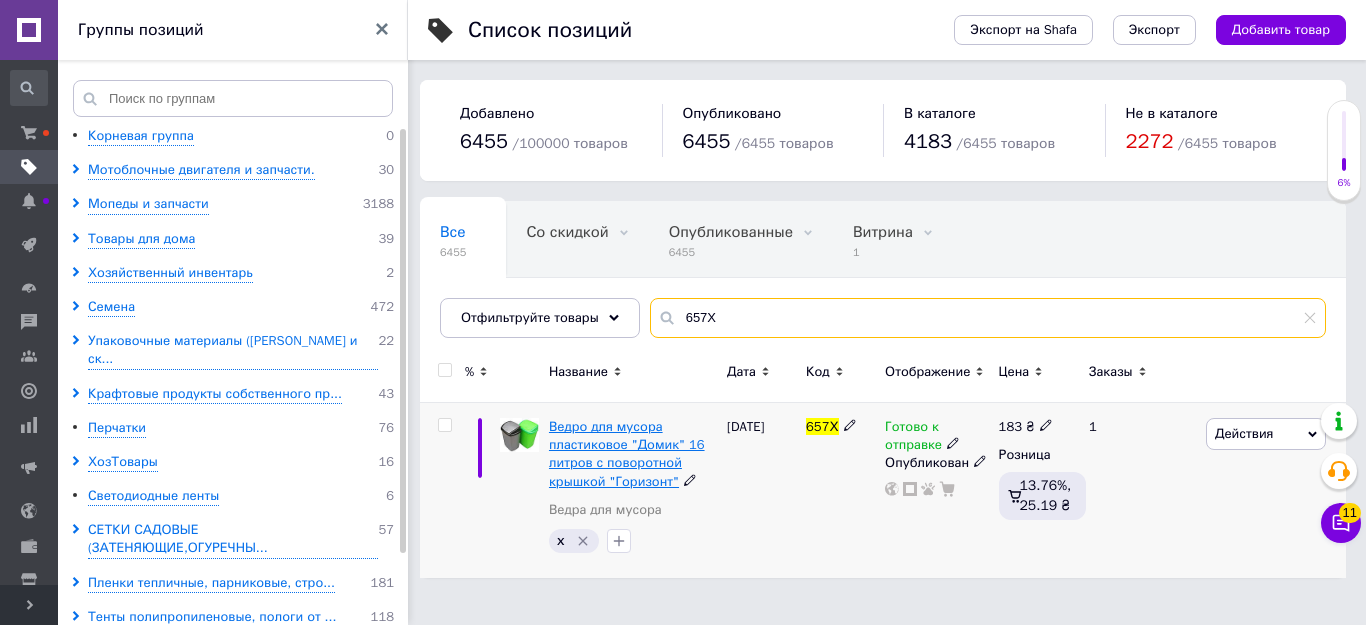 type on "657Х" 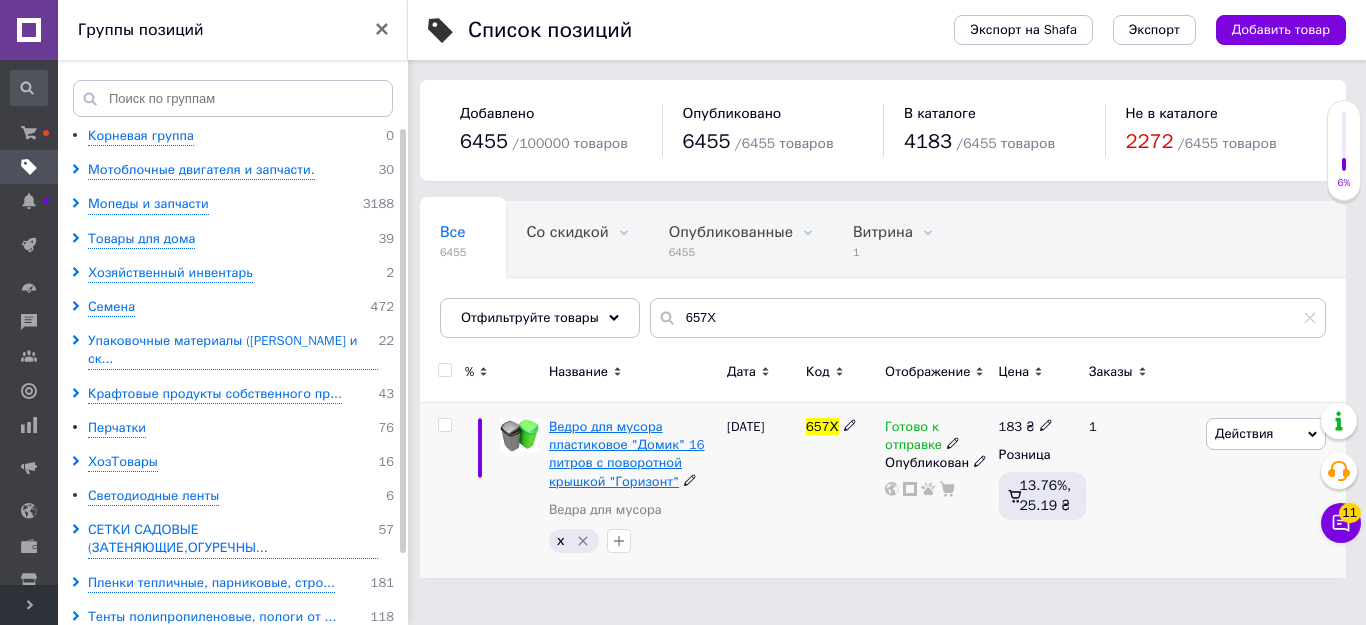 click on "Ведро для мусора пластиковое "Домик" 16 литров с поворотной крышкой "Горизонт"" at bounding box center (627, 454) 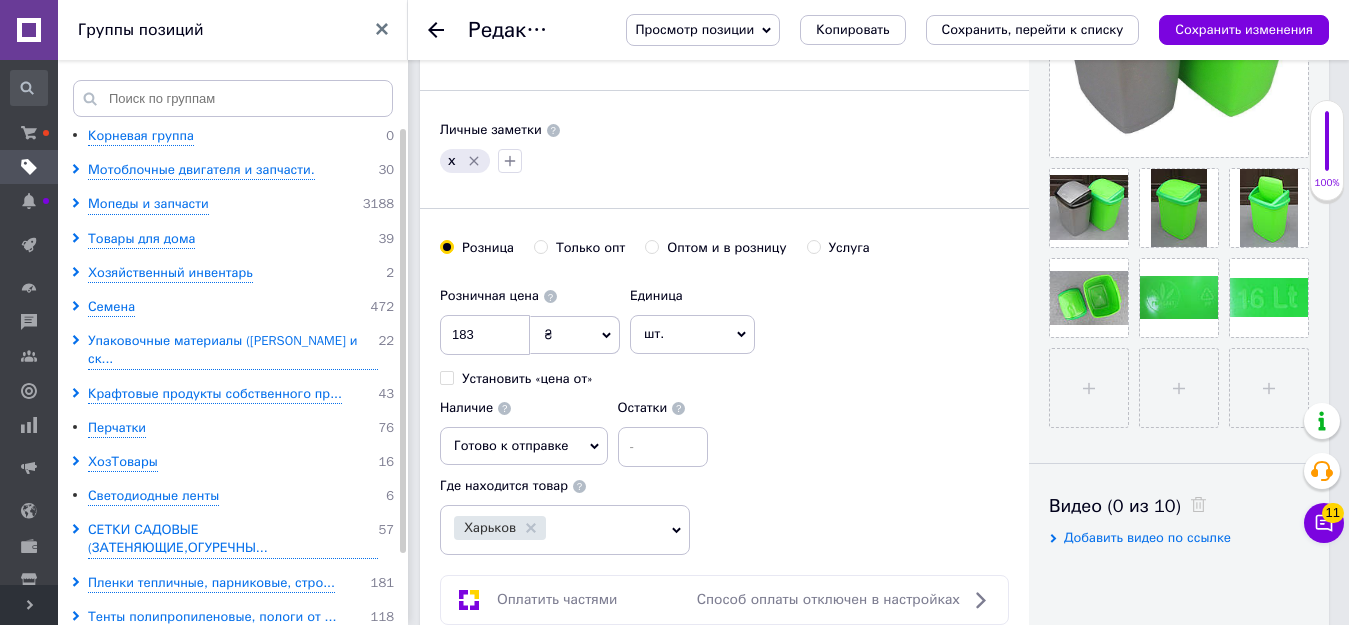 scroll, scrollTop: 600, scrollLeft: 0, axis: vertical 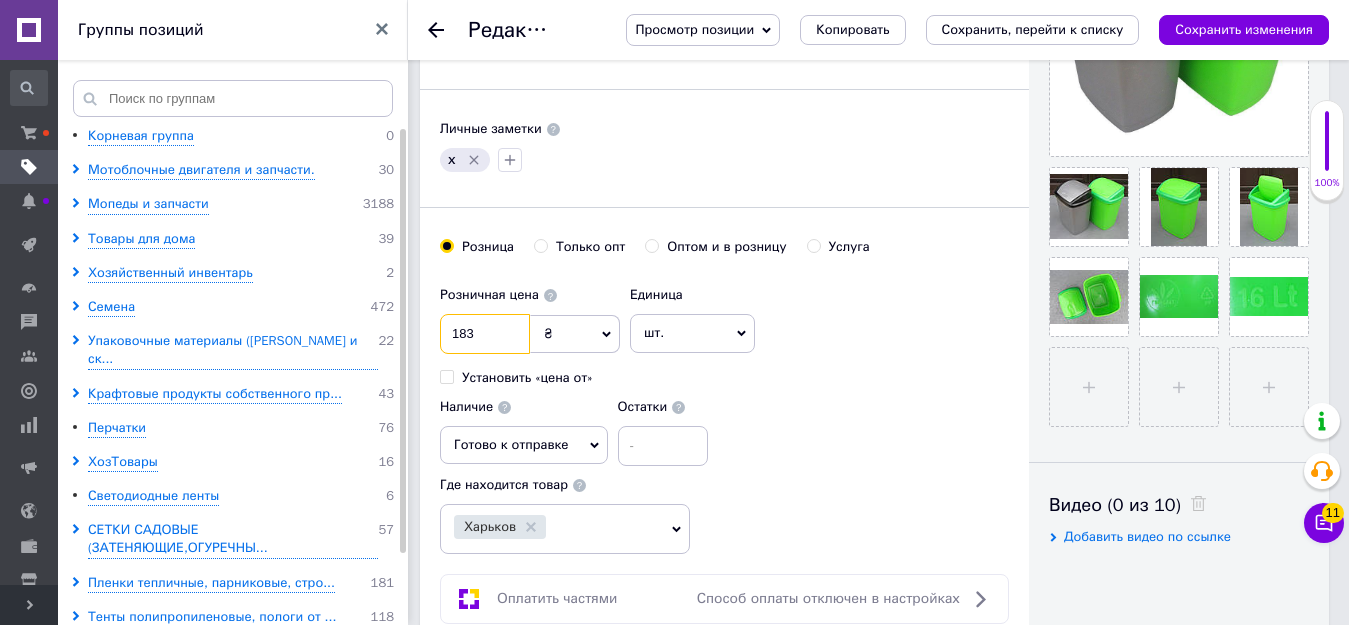 click on "183" at bounding box center (485, 334) 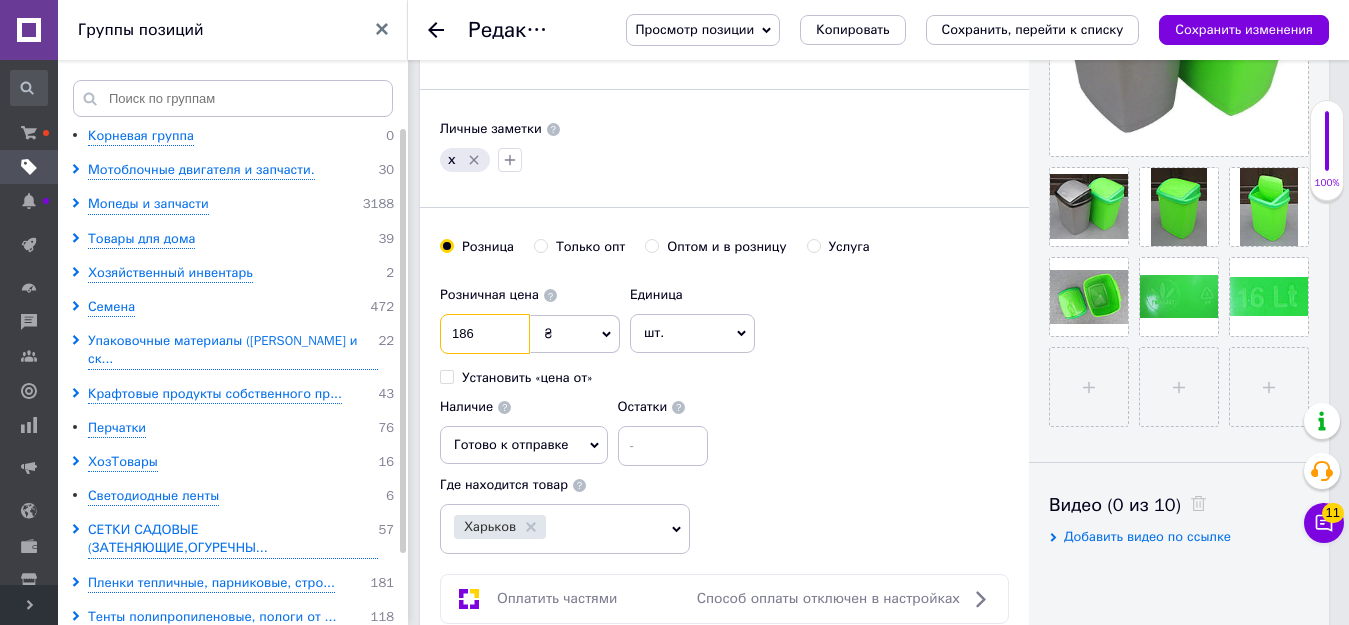 type on "186" 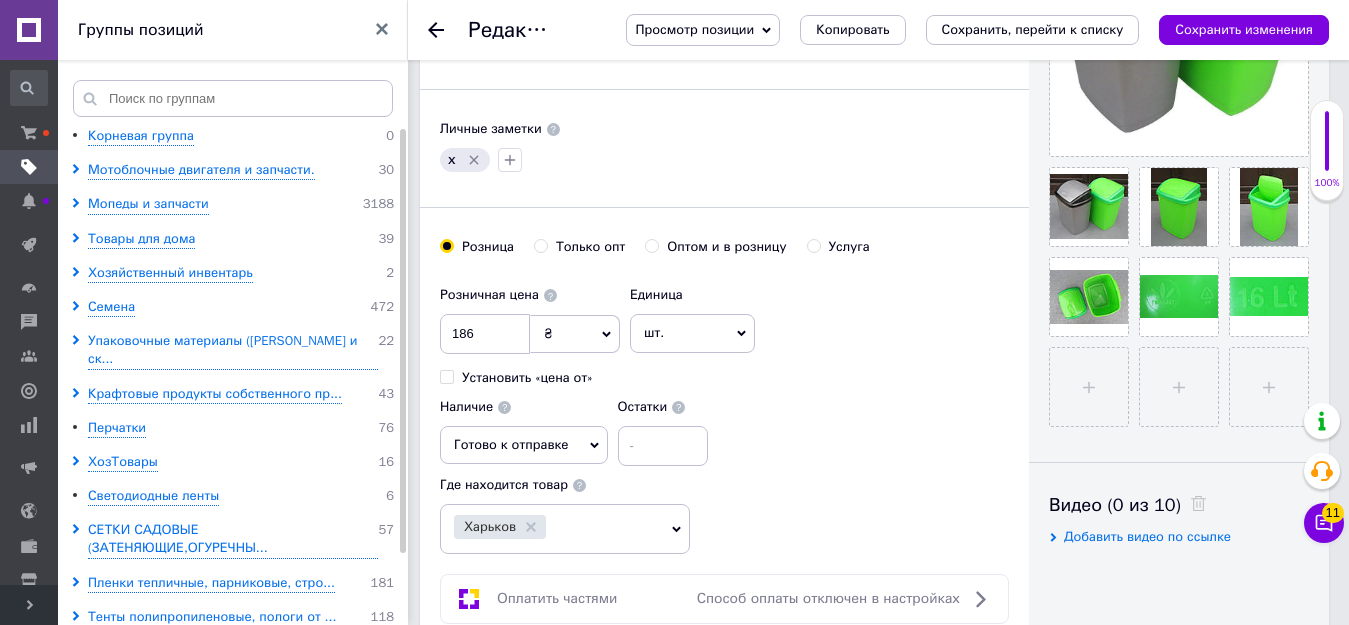drag, startPoint x: 541, startPoint y: 250, endPoint x: 557, endPoint y: 266, distance: 22.627417 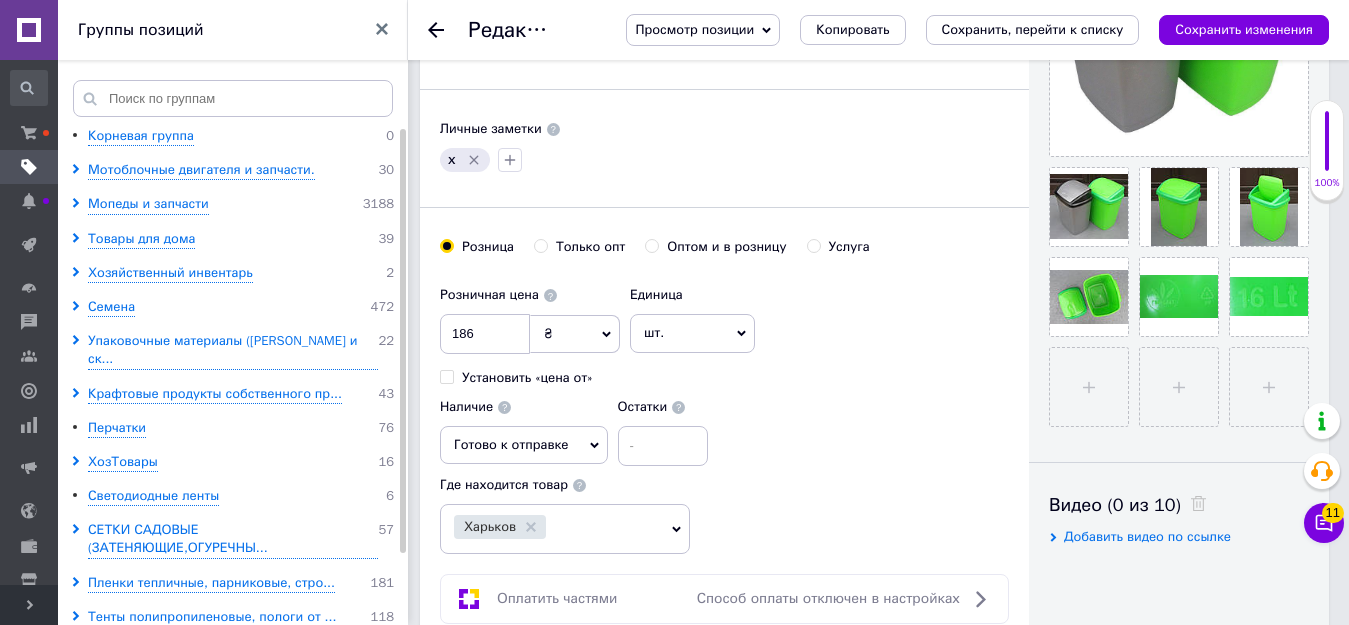 radio on "true" 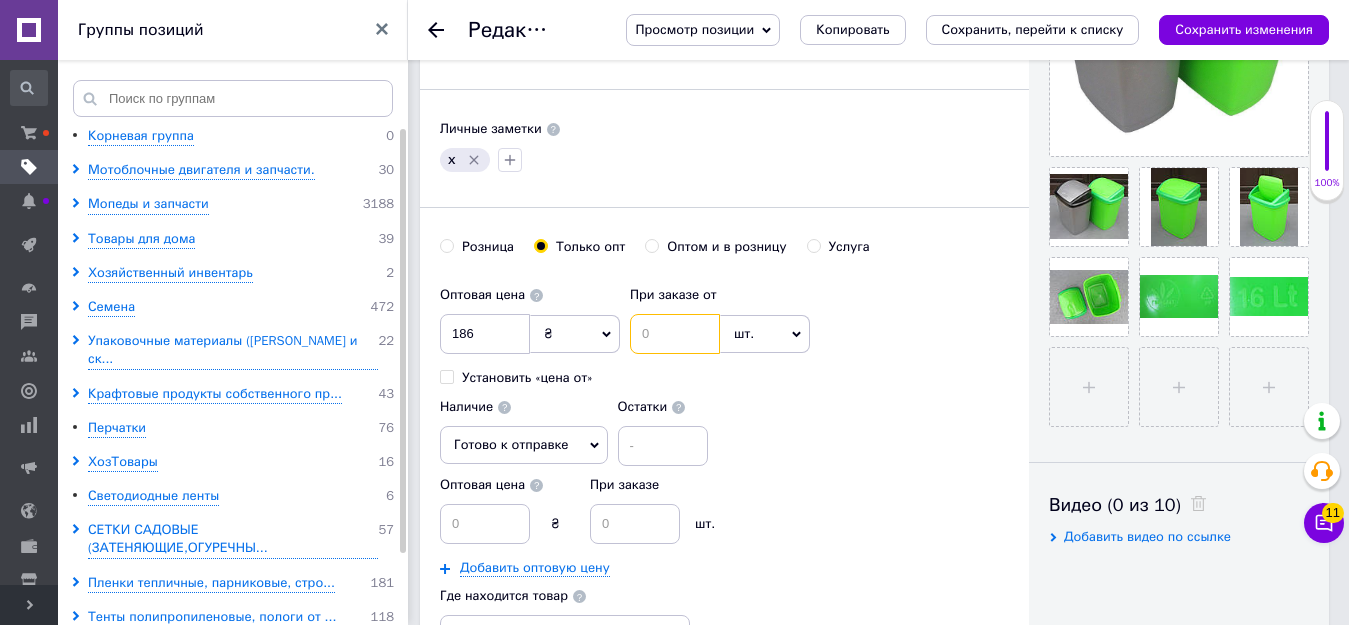 click at bounding box center [675, 334] 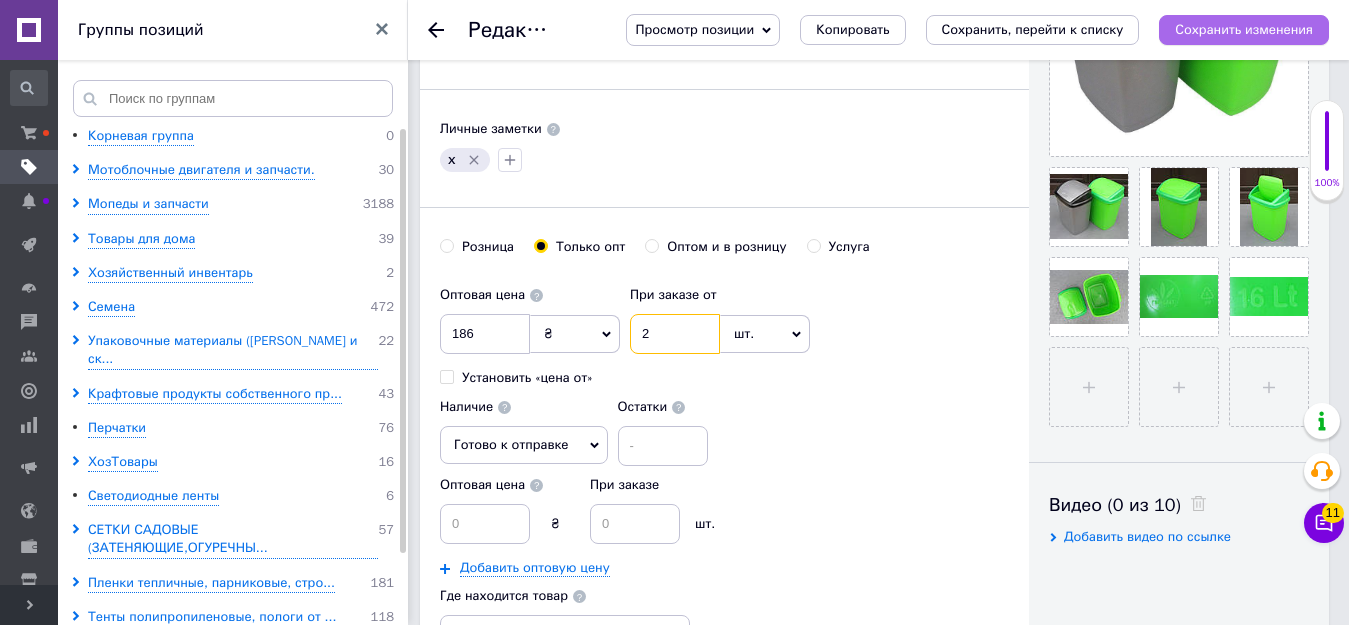 type on "2" 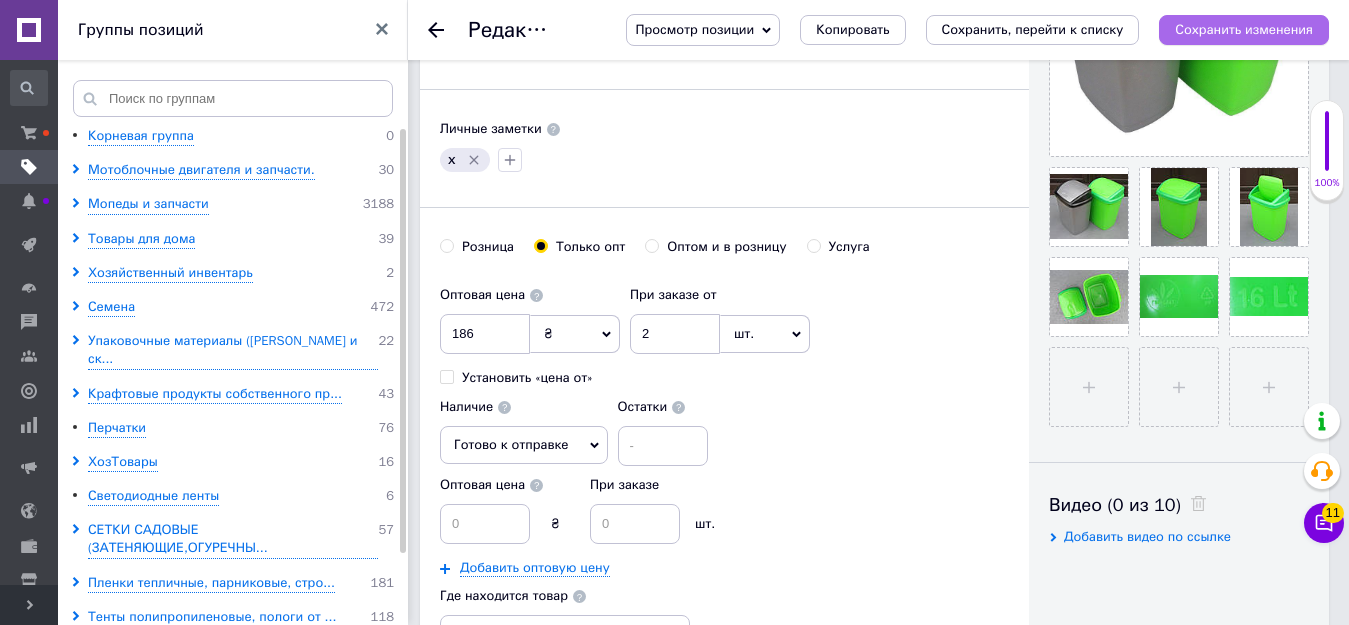 click on "Сохранить изменения" at bounding box center [1244, 29] 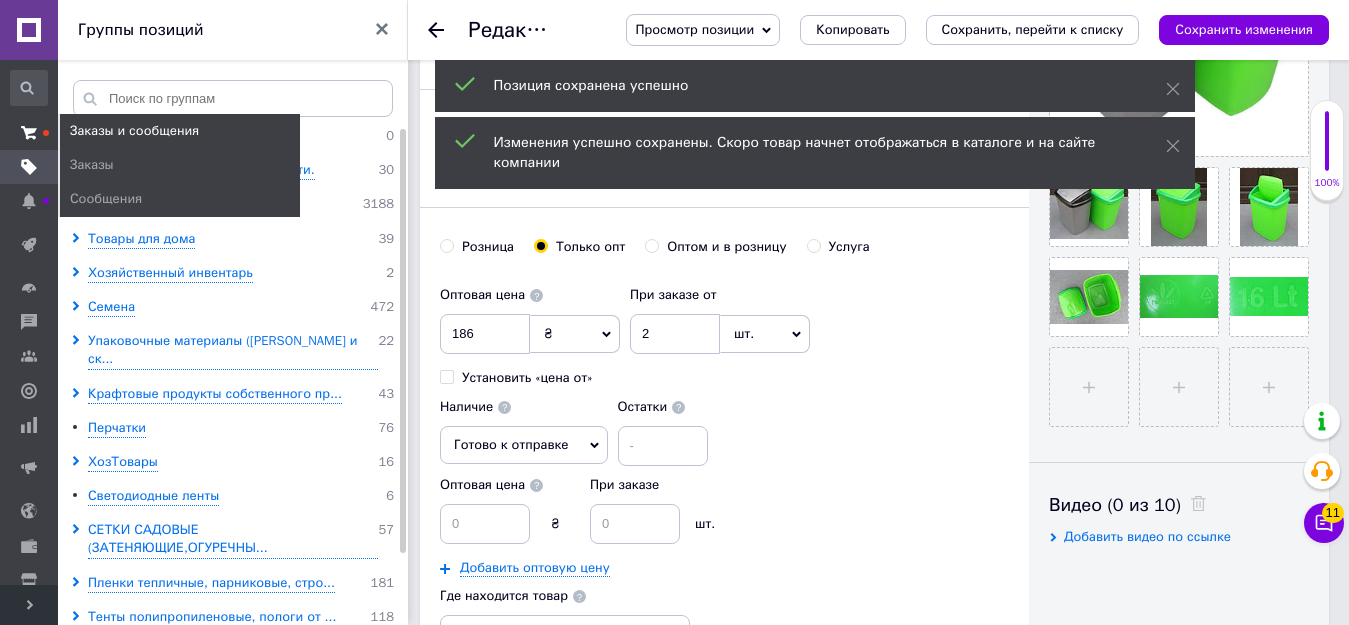 click 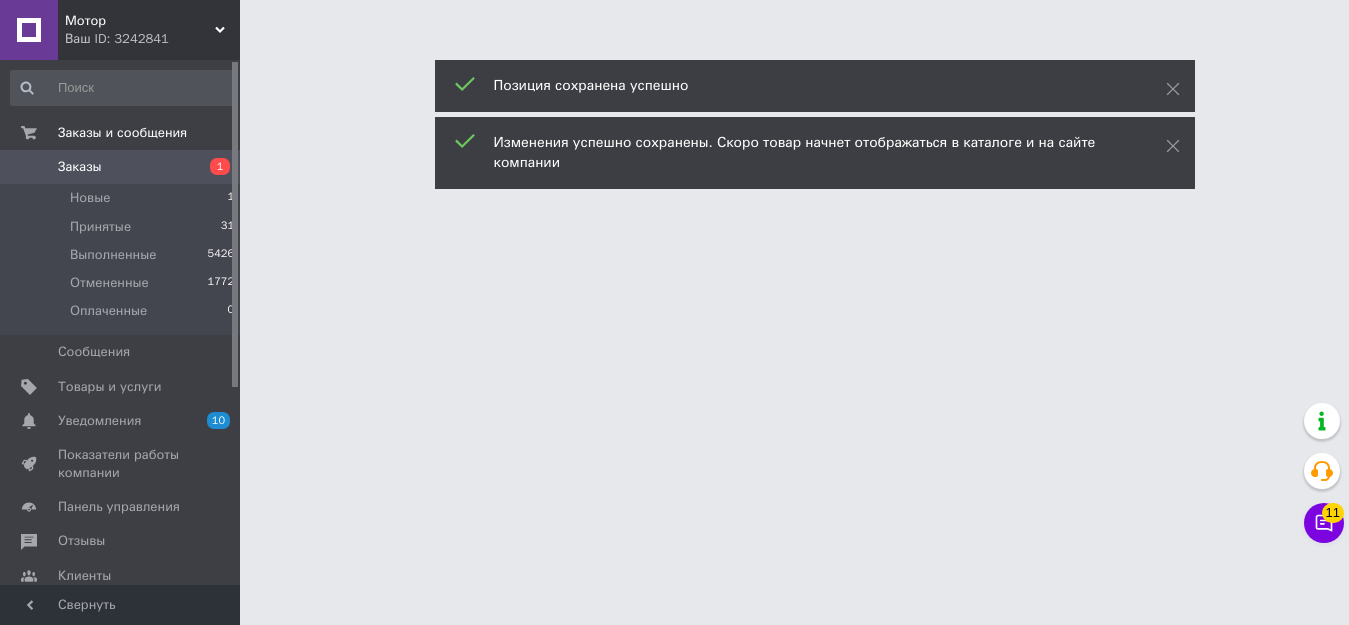 scroll, scrollTop: 0, scrollLeft: 0, axis: both 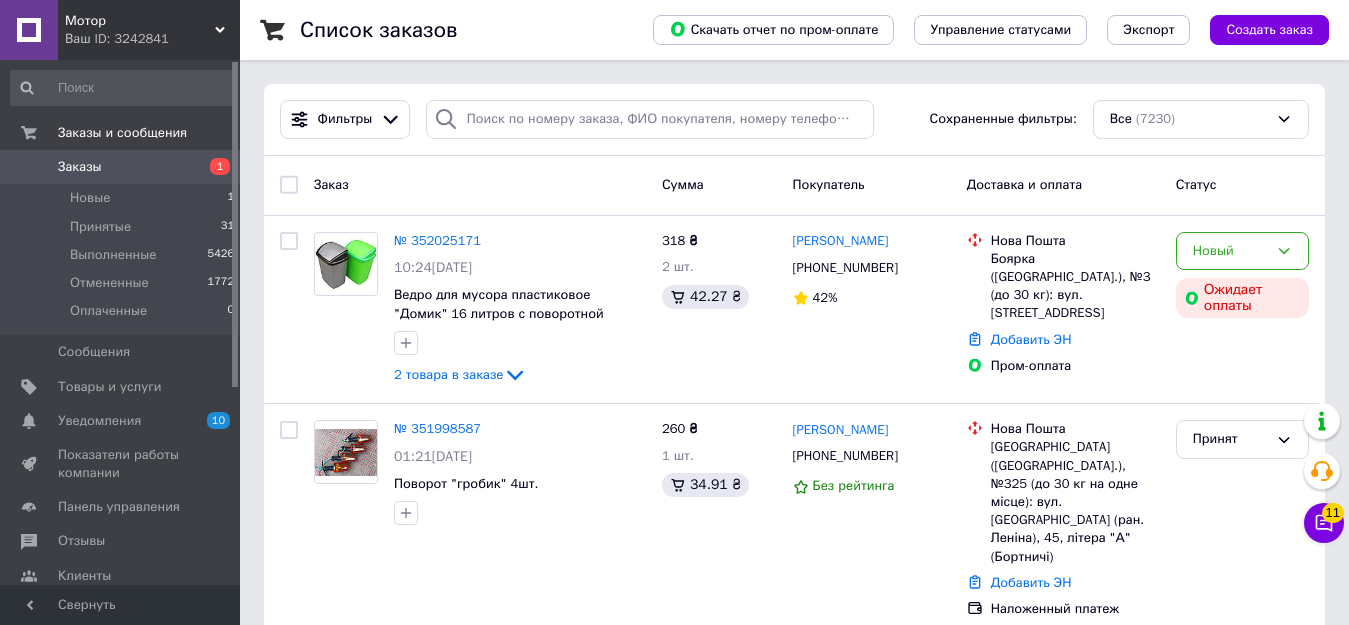 click 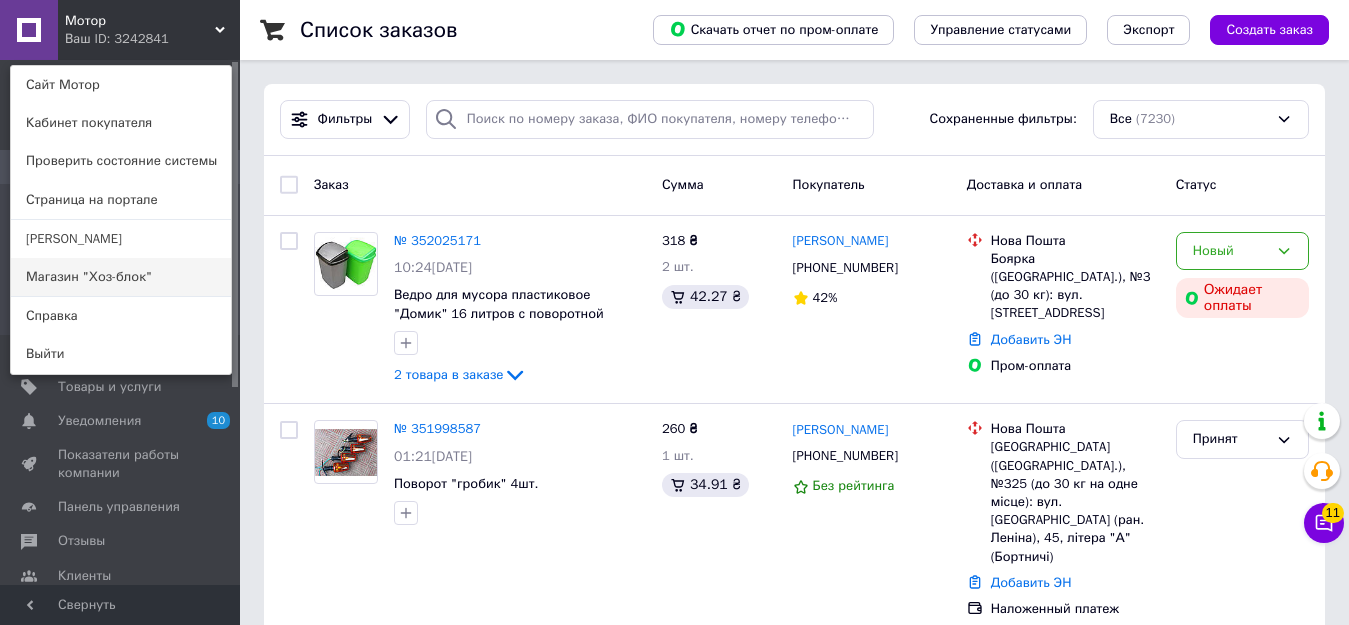 click on "Магазин "Хоз-блок"" at bounding box center [121, 277] 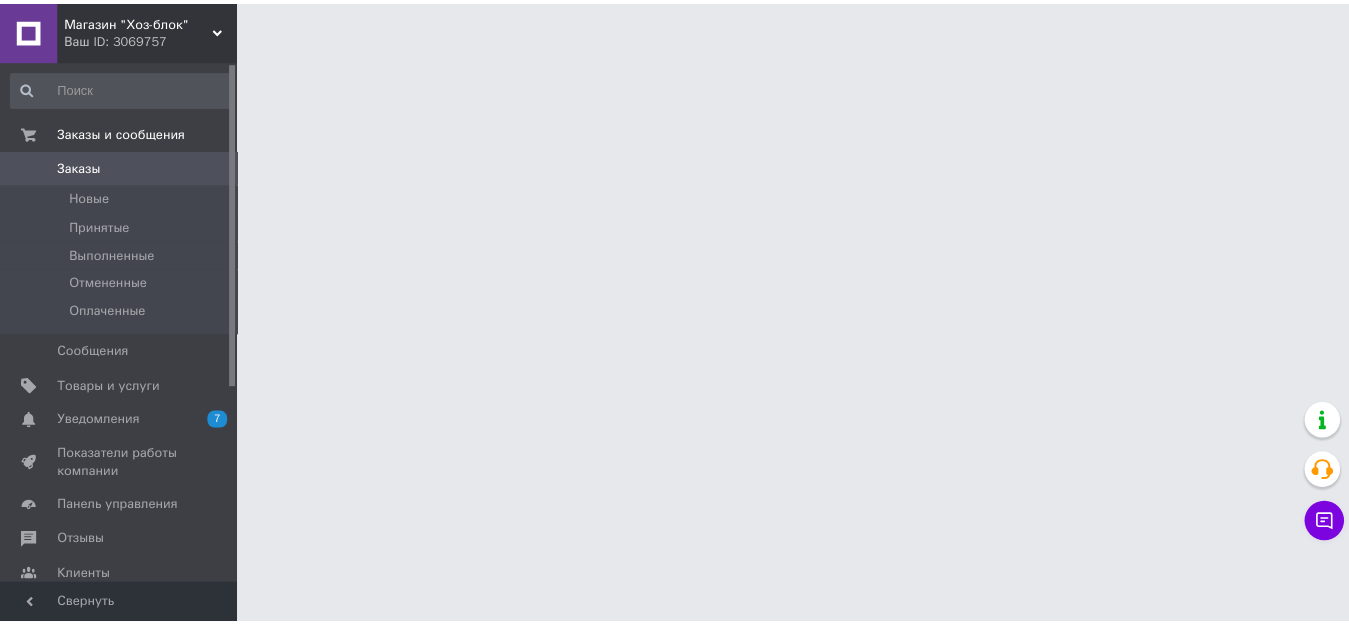 scroll, scrollTop: 0, scrollLeft: 0, axis: both 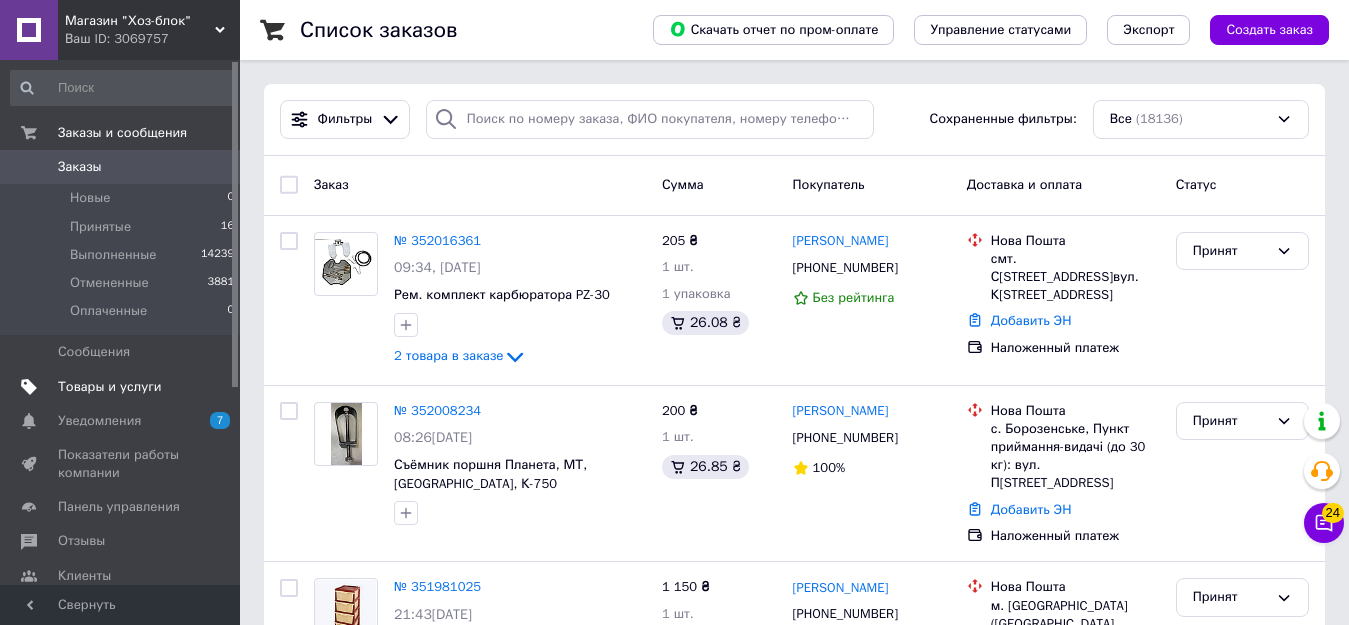 click on "Товары и услуги" at bounding box center [121, 387] 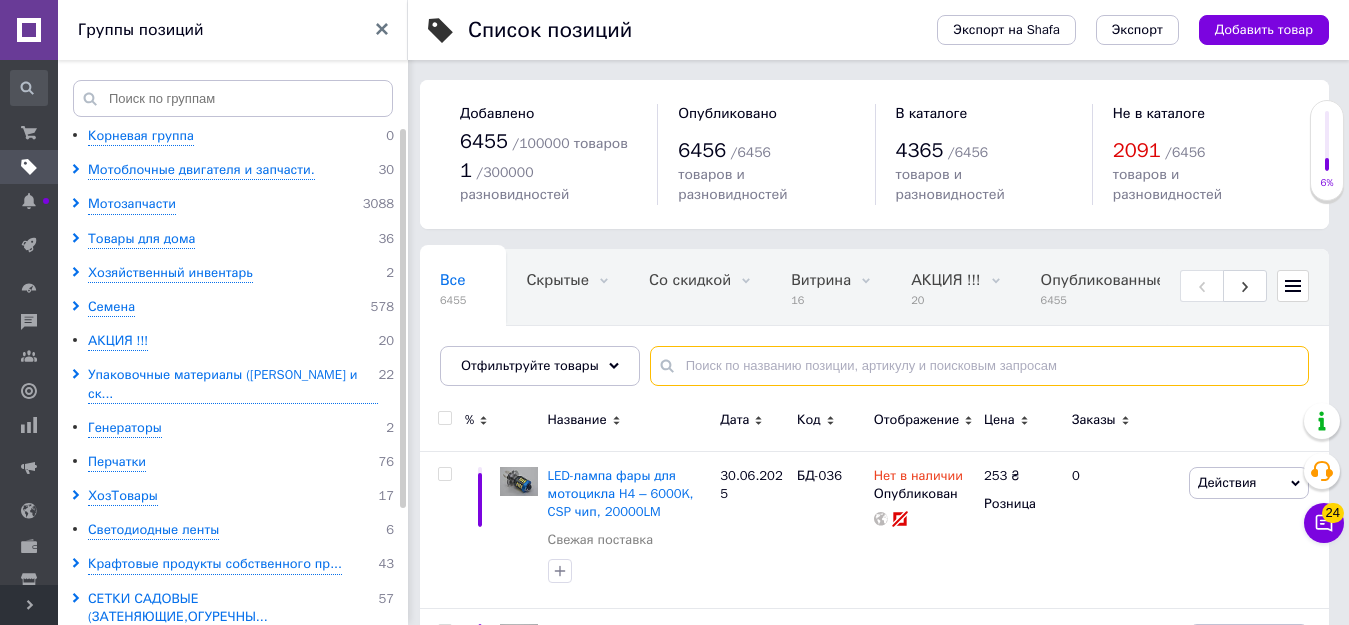 click at bounding box center (979, 366) 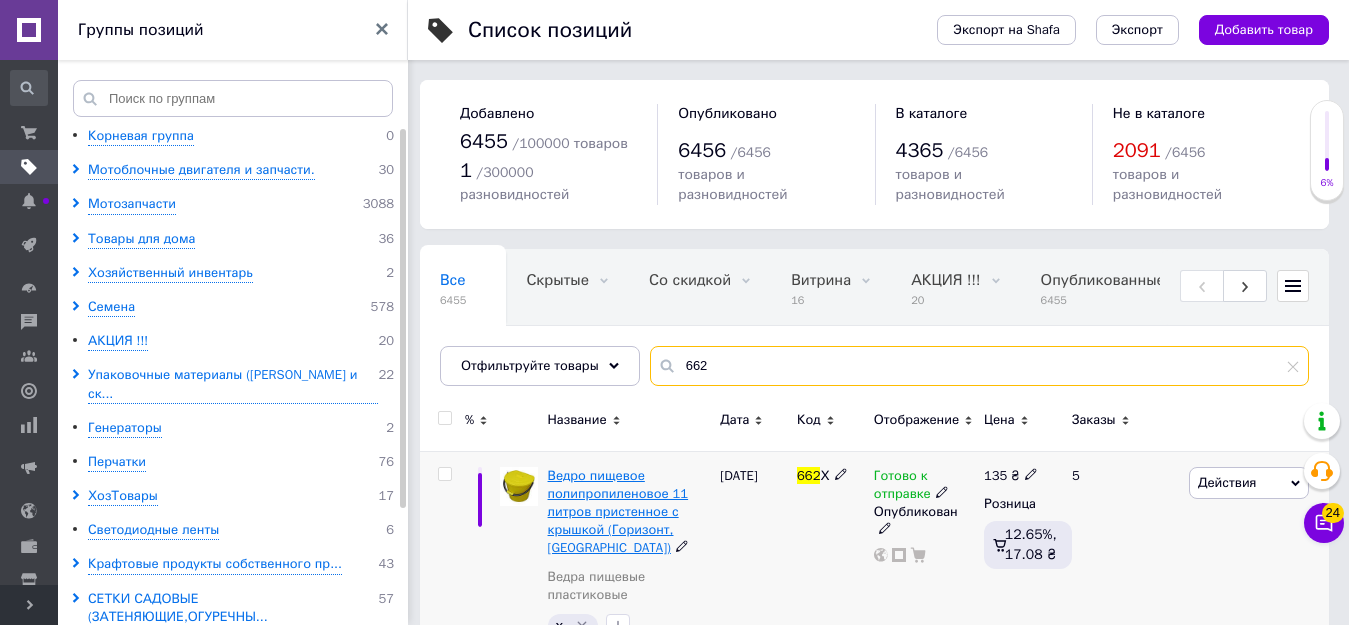 type on "662" 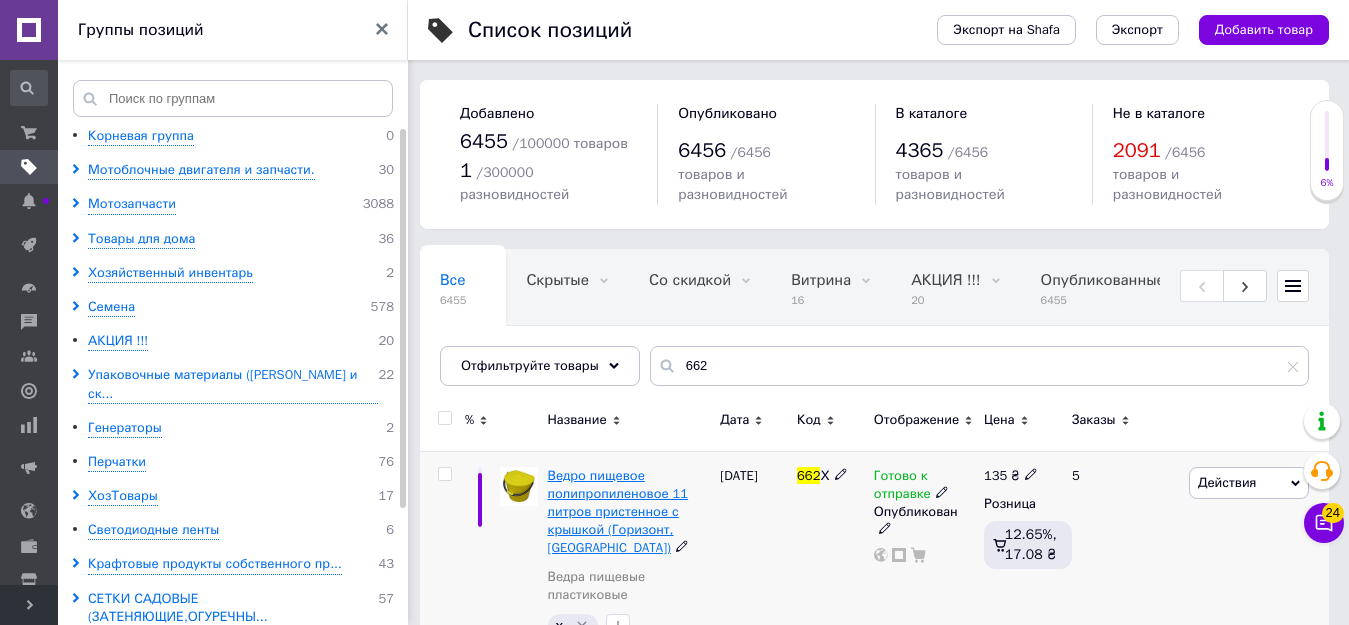 click on "Ведро пищевое полипропиленовое 11 литров пристенное с крышкой (Горизонт, Харьков)" at bounding box center (618, 512) 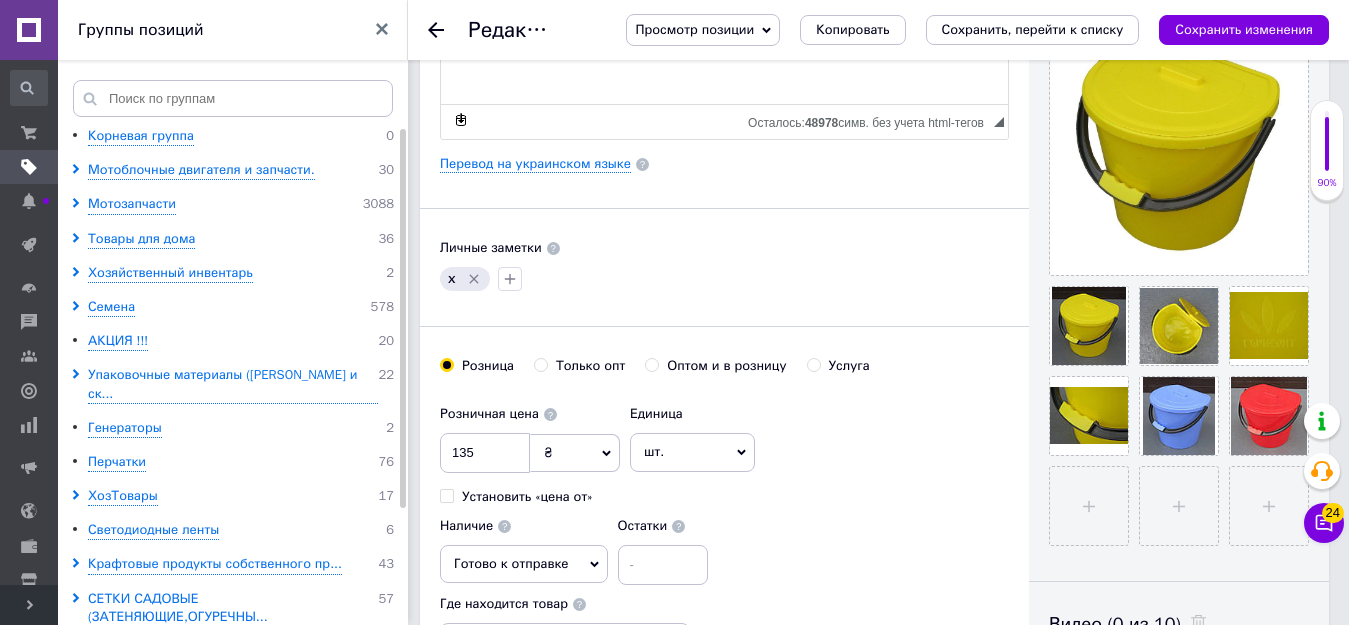 scroll, scrollTop: 500, scrollLeft: 0, axis: vertical 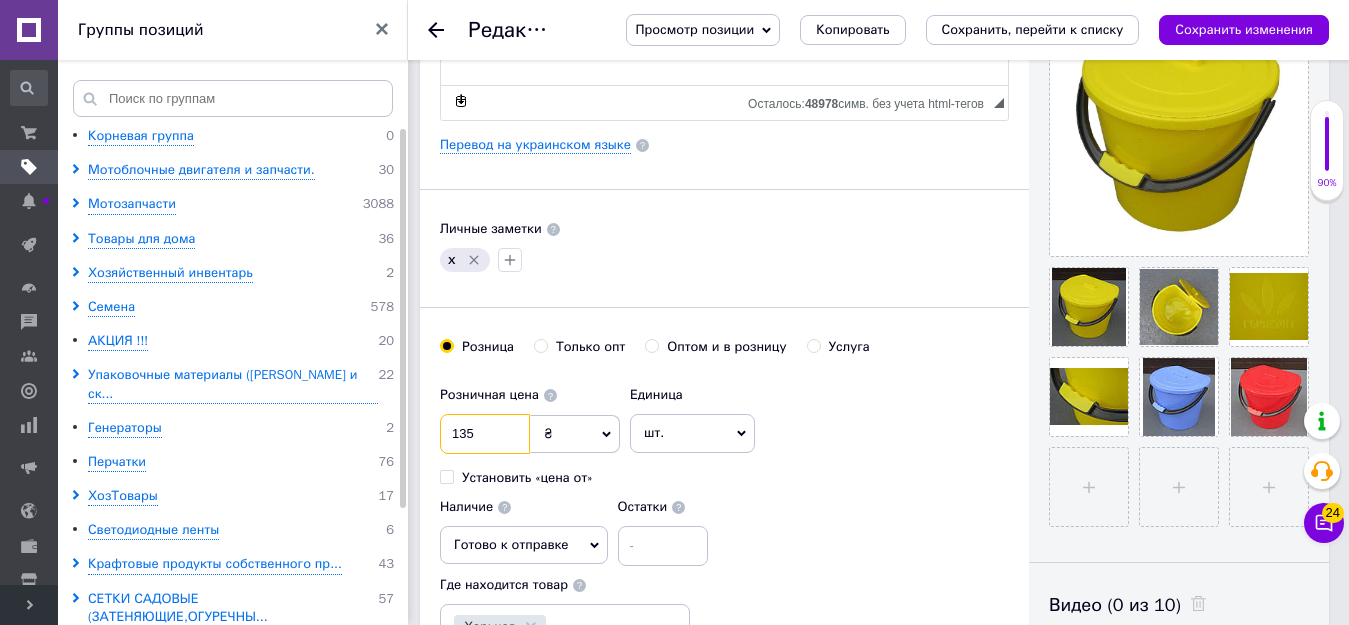 click on "135" at bounding box center [485, 434] 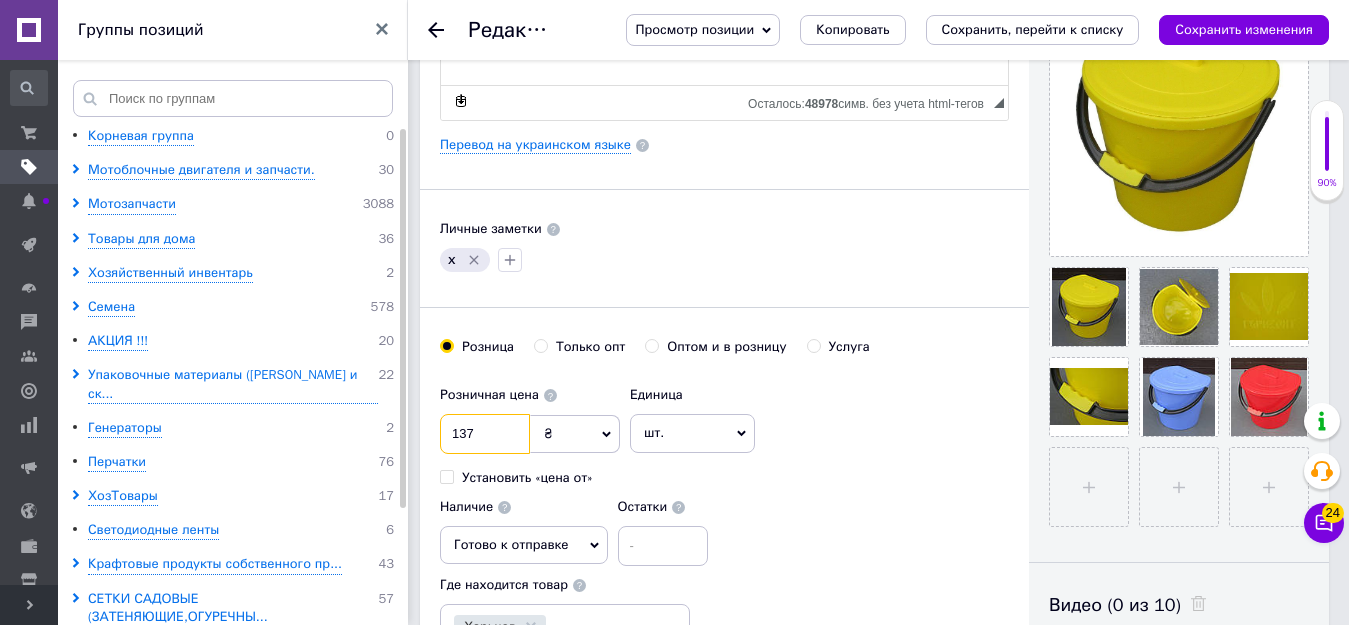type on "137" 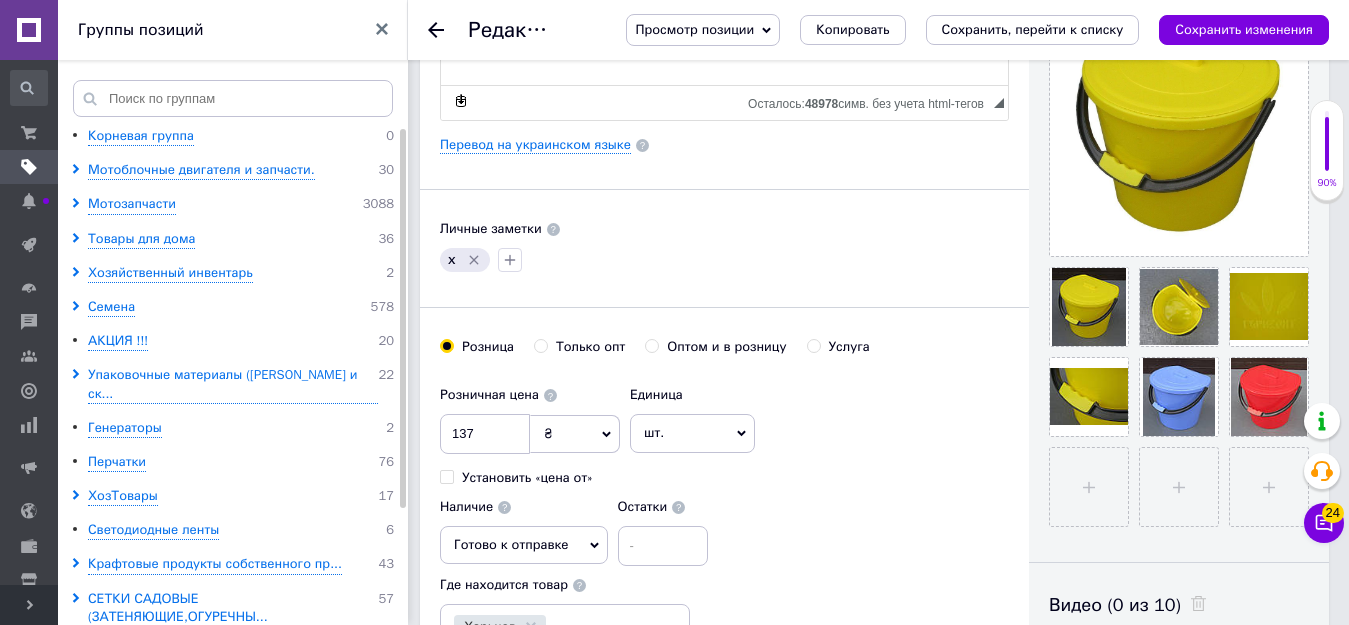 click on "Только опт" at bounding box center (579, 347) 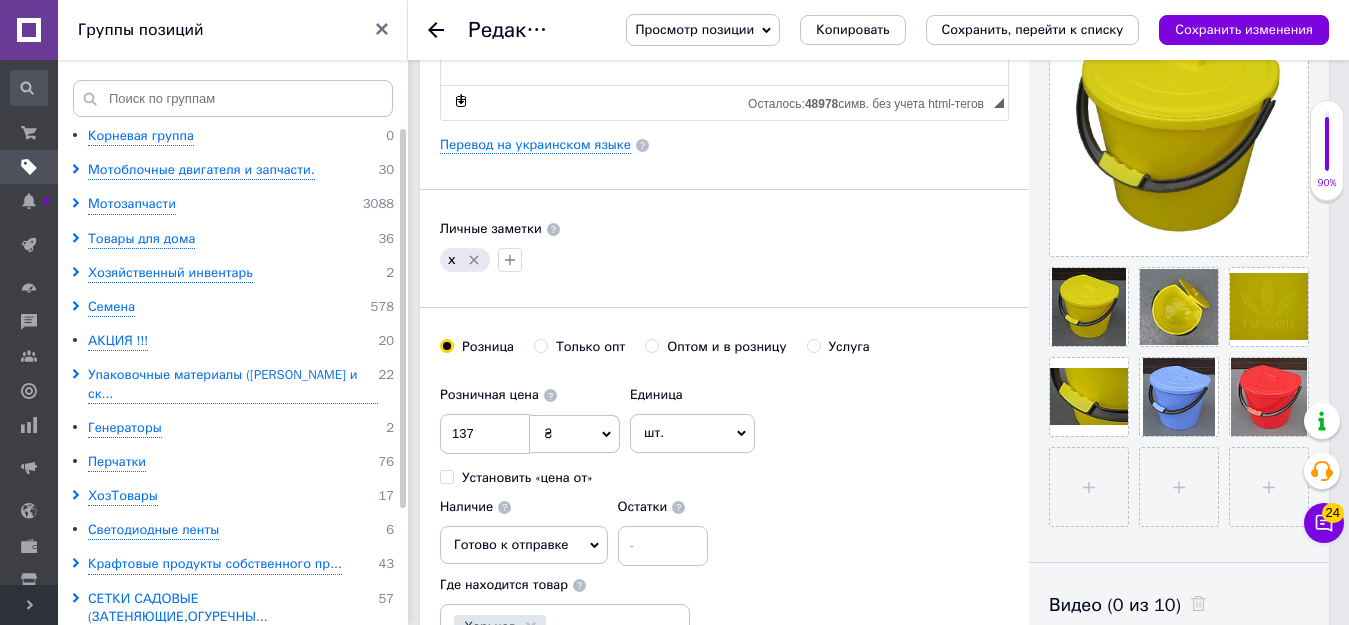 radio on "true" 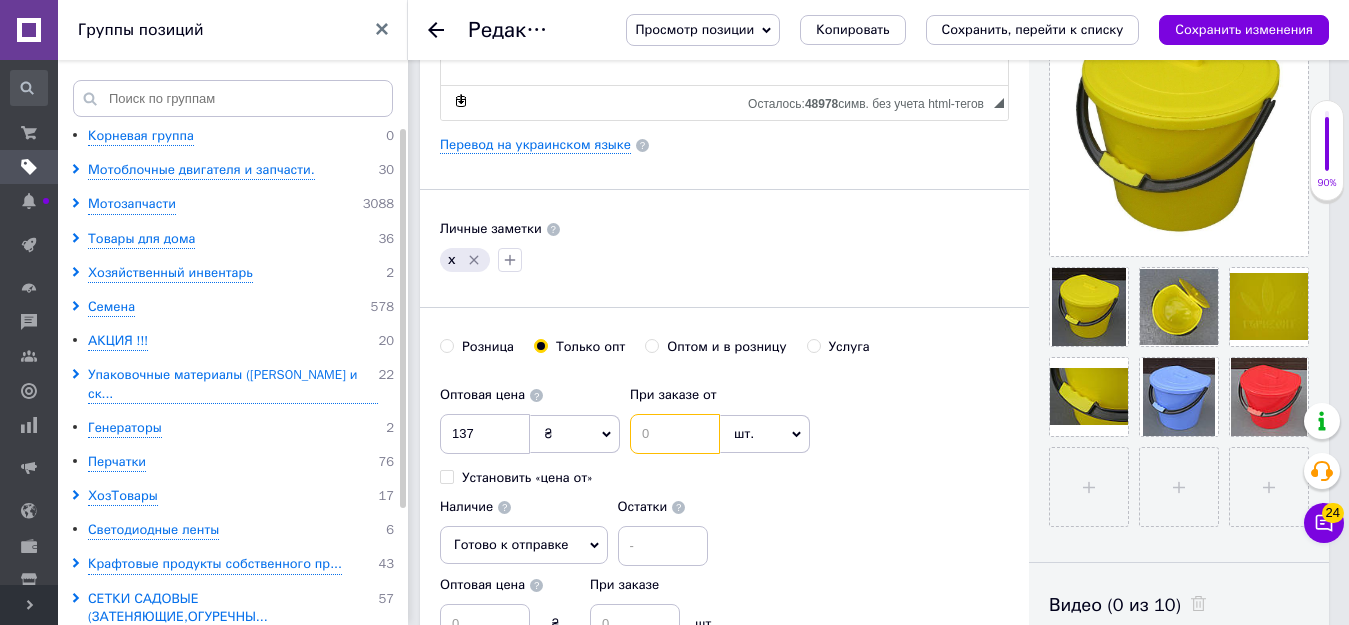 click at bounding box center [675, 434] 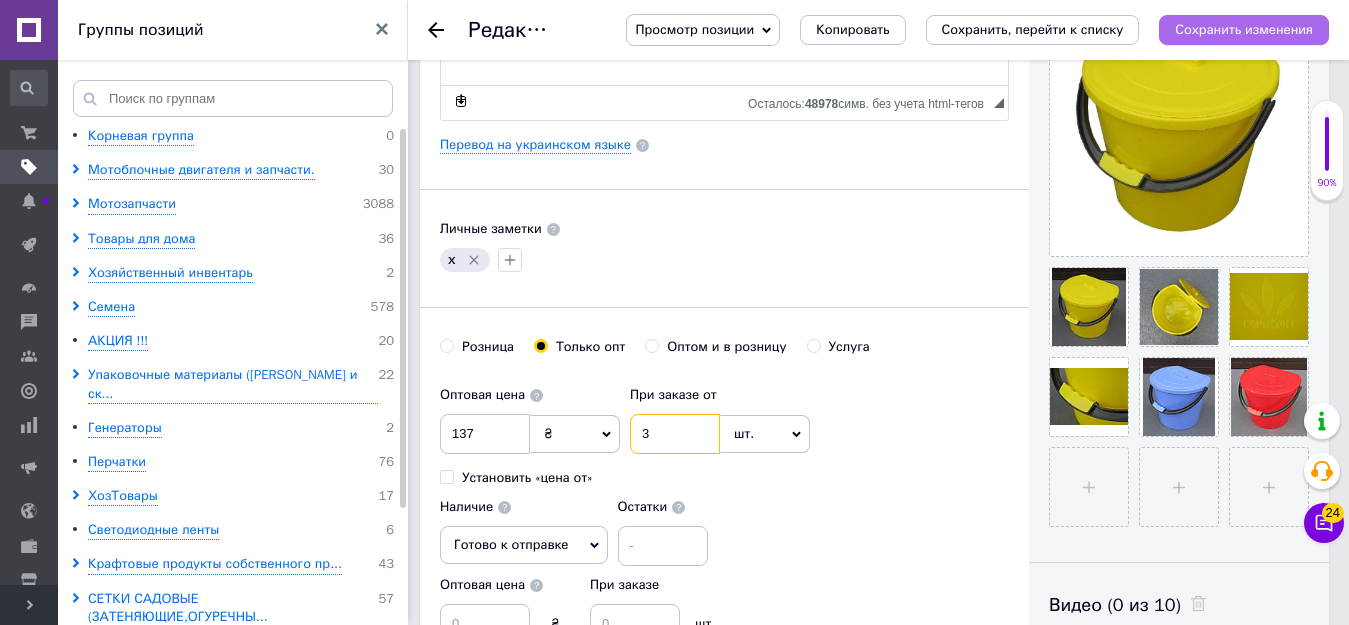 type on "3" 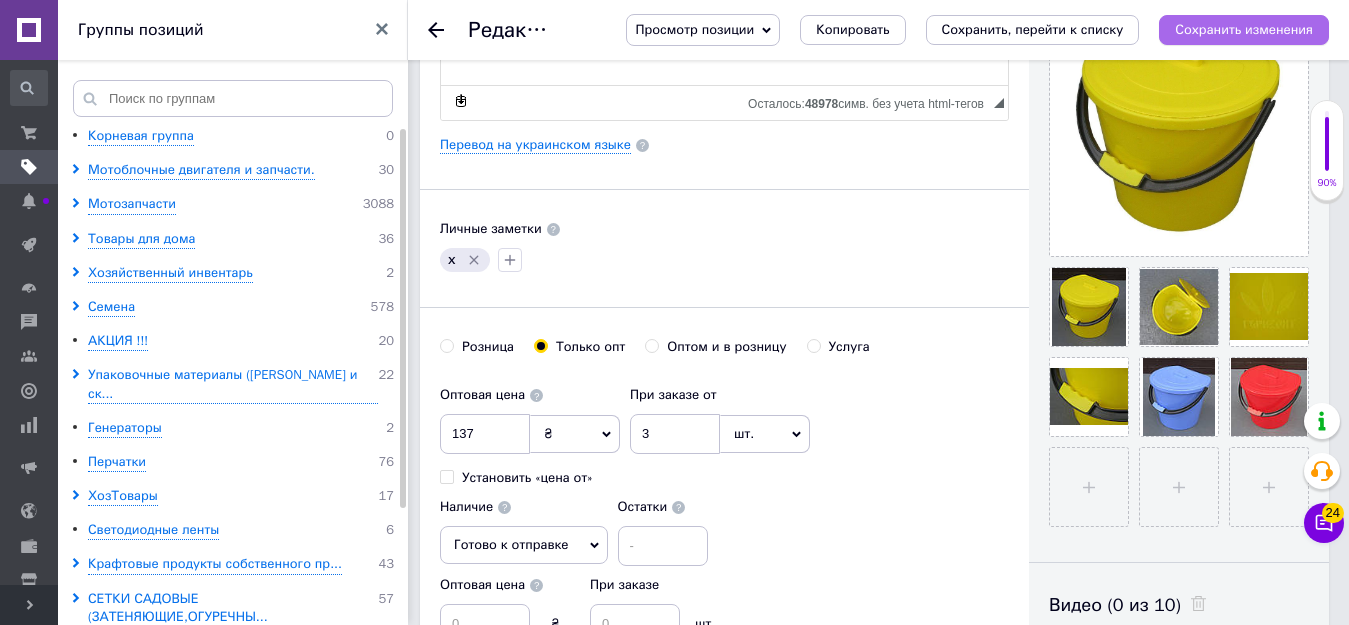 click on "Сохранить изменения" at bounding box center (1244, 29) 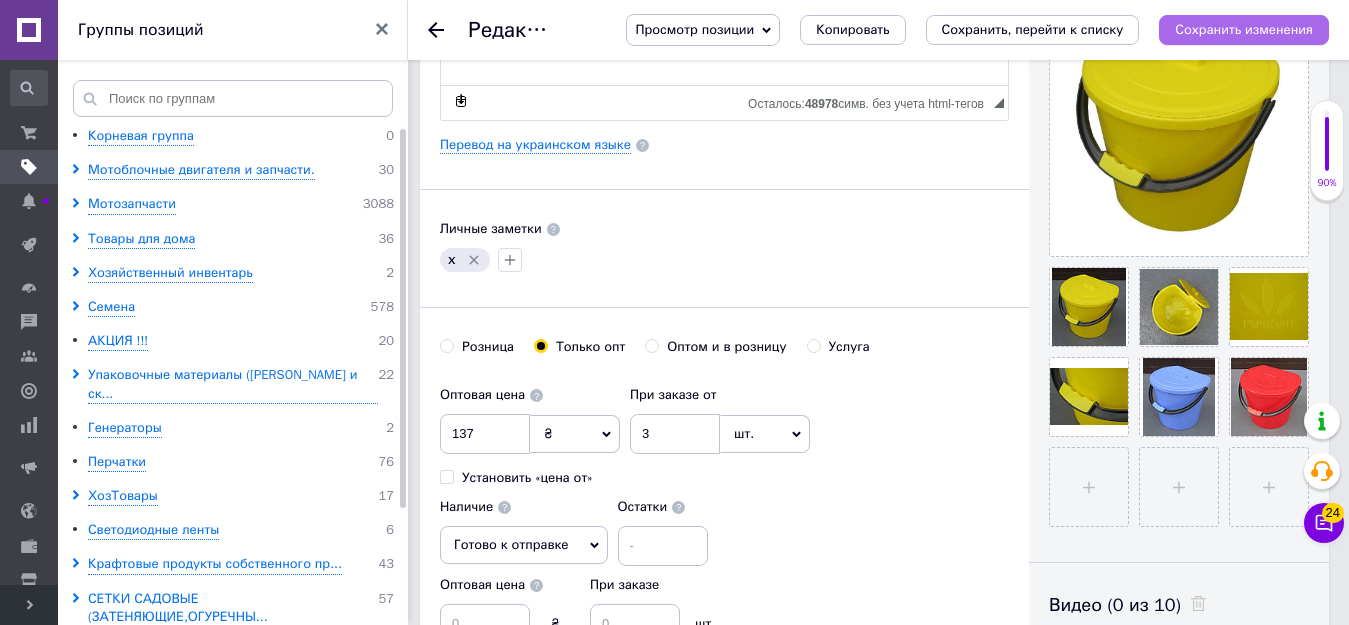 click on "Сохранить изменения" at bounding box center (1244, 29) 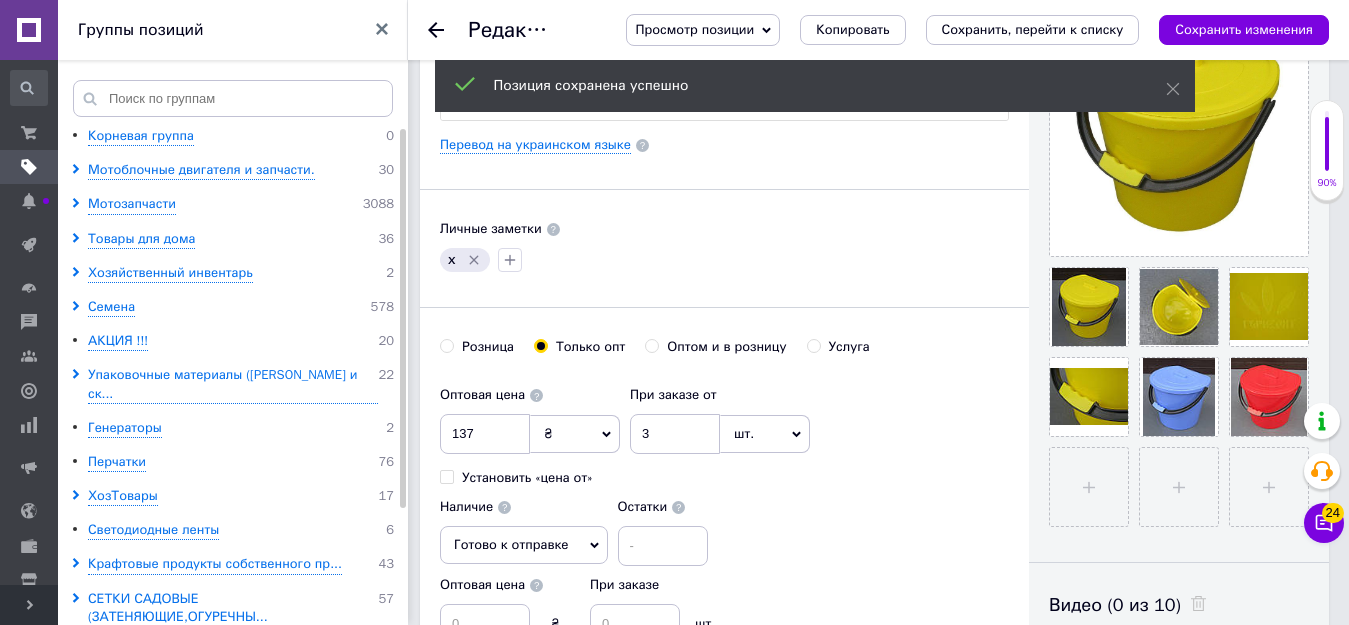 click 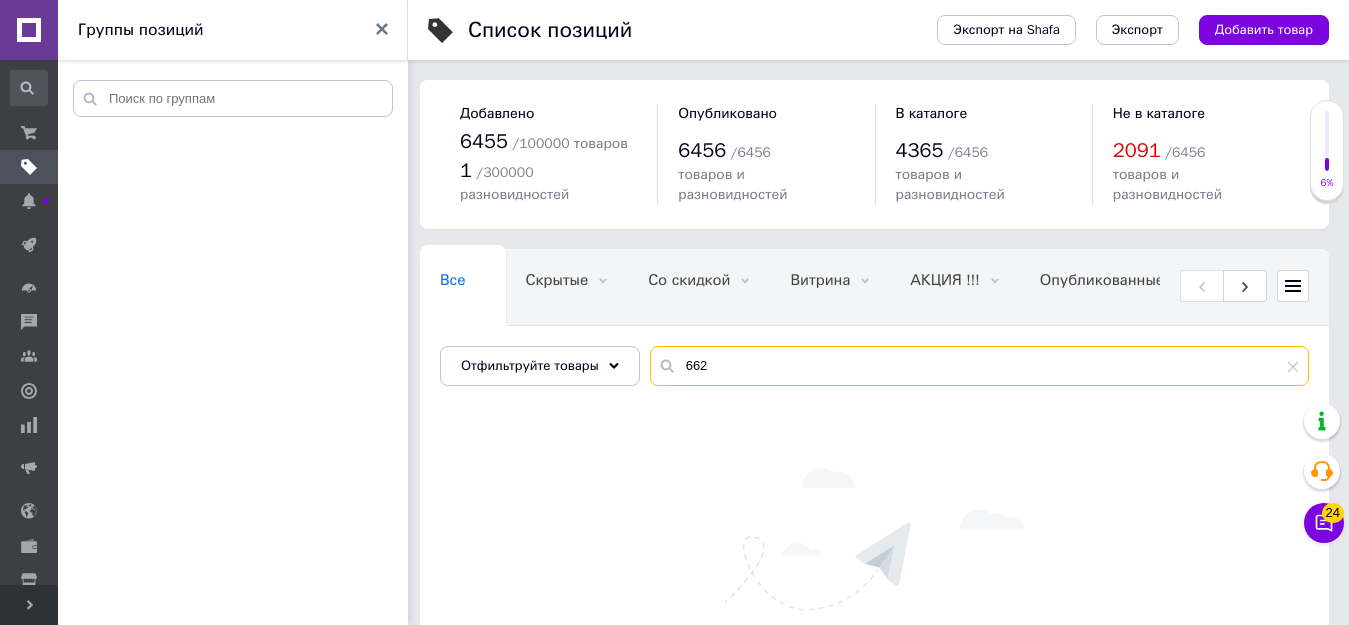 drag, startPoint x: 726, startPoint y: 349, endPoint x: 644, endPoint y: 344, distance: 82.1523 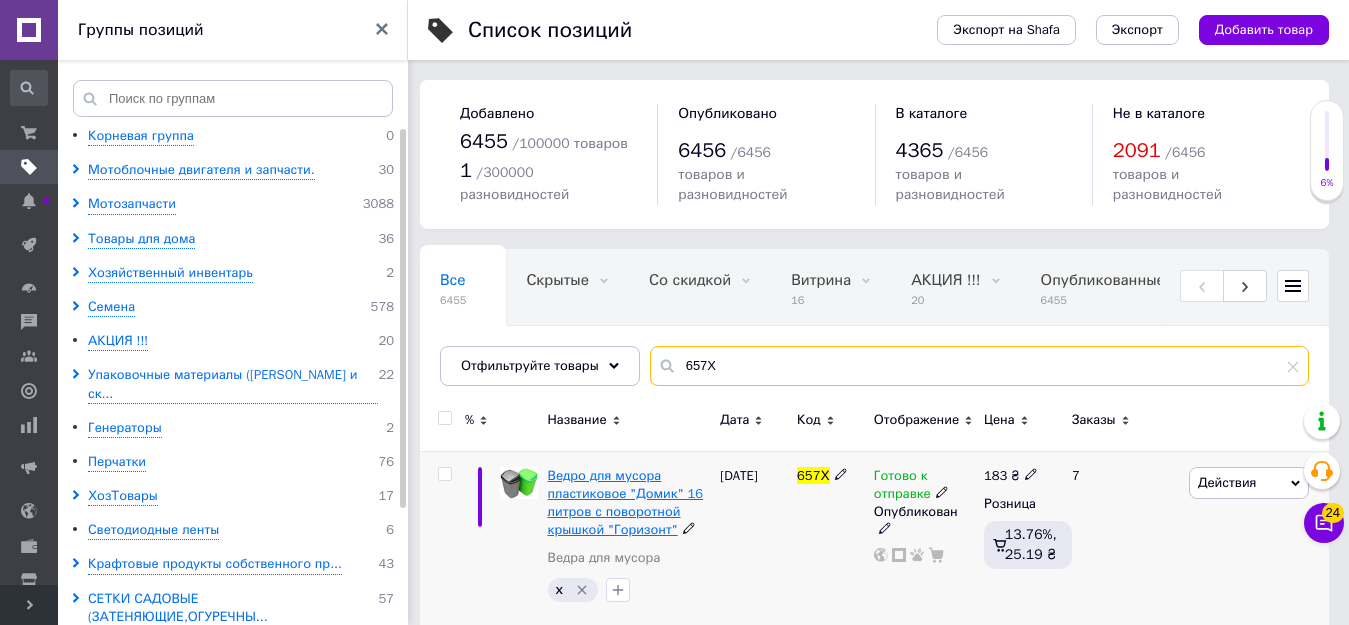 type on "657Х" 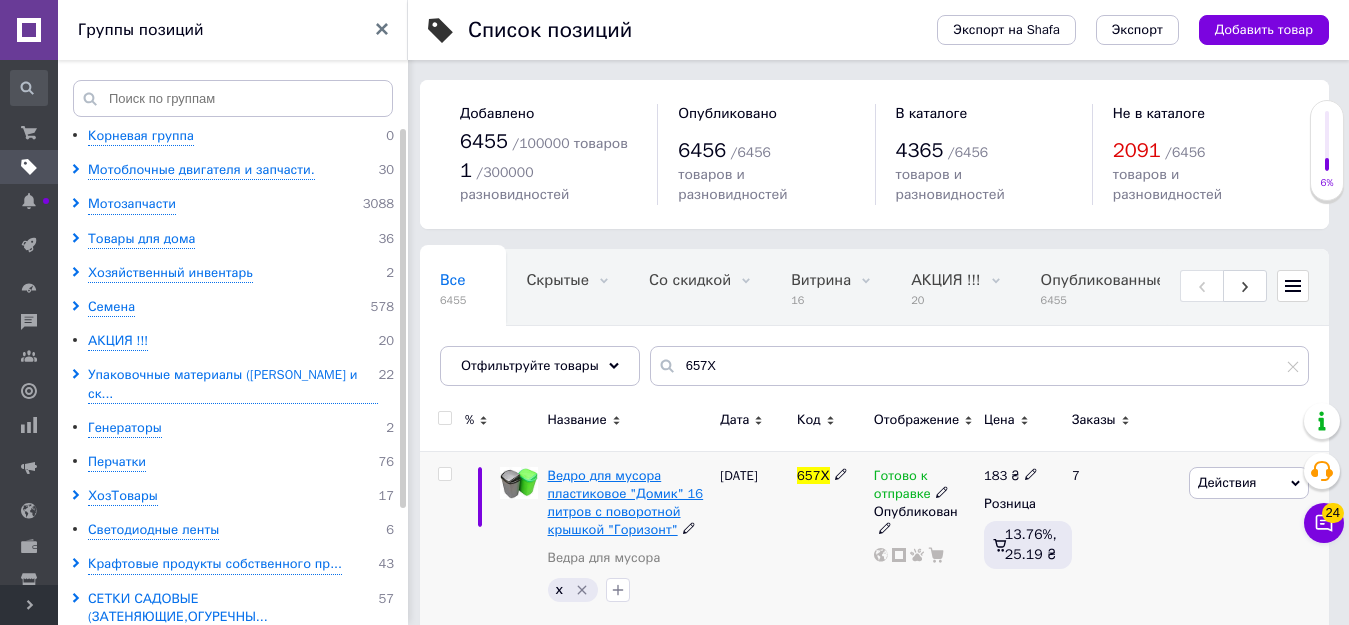 click on "Ведро для мусора пластиковое "Домик" 16 литров с поворотной крышкой "Горизонт"" at bounding box center (626, 503) 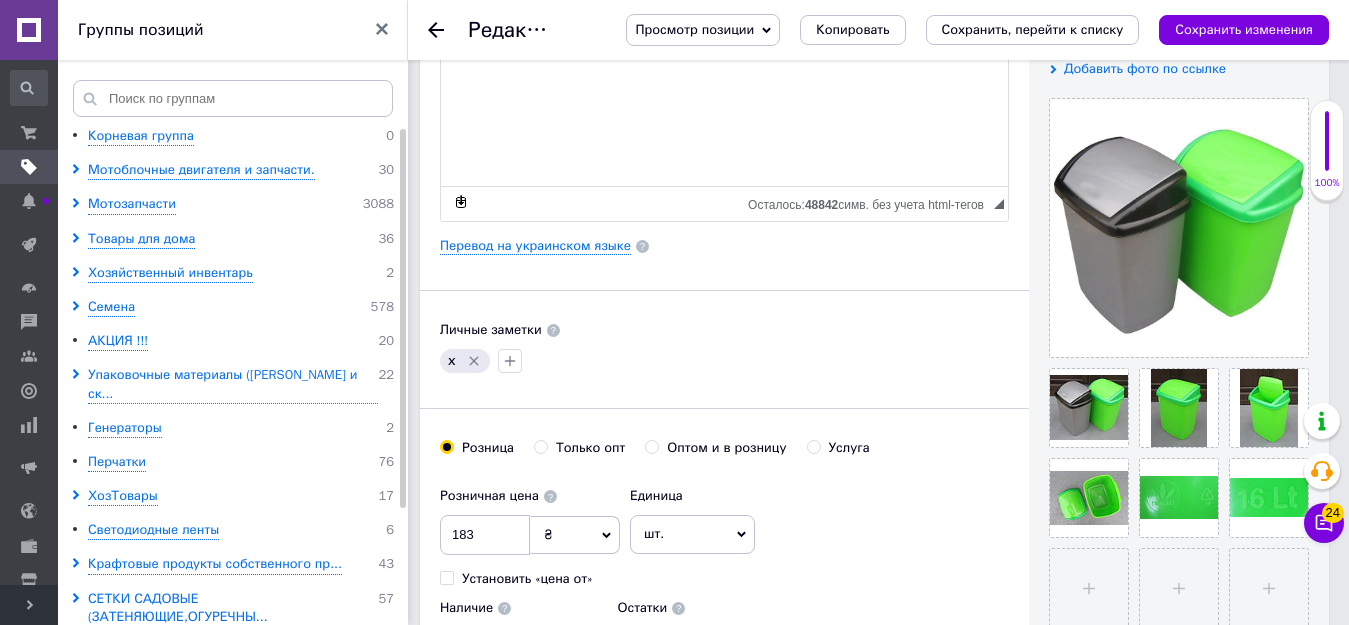 scroll, scrollTop: 400, scrollLeft: 0, axis: vertical 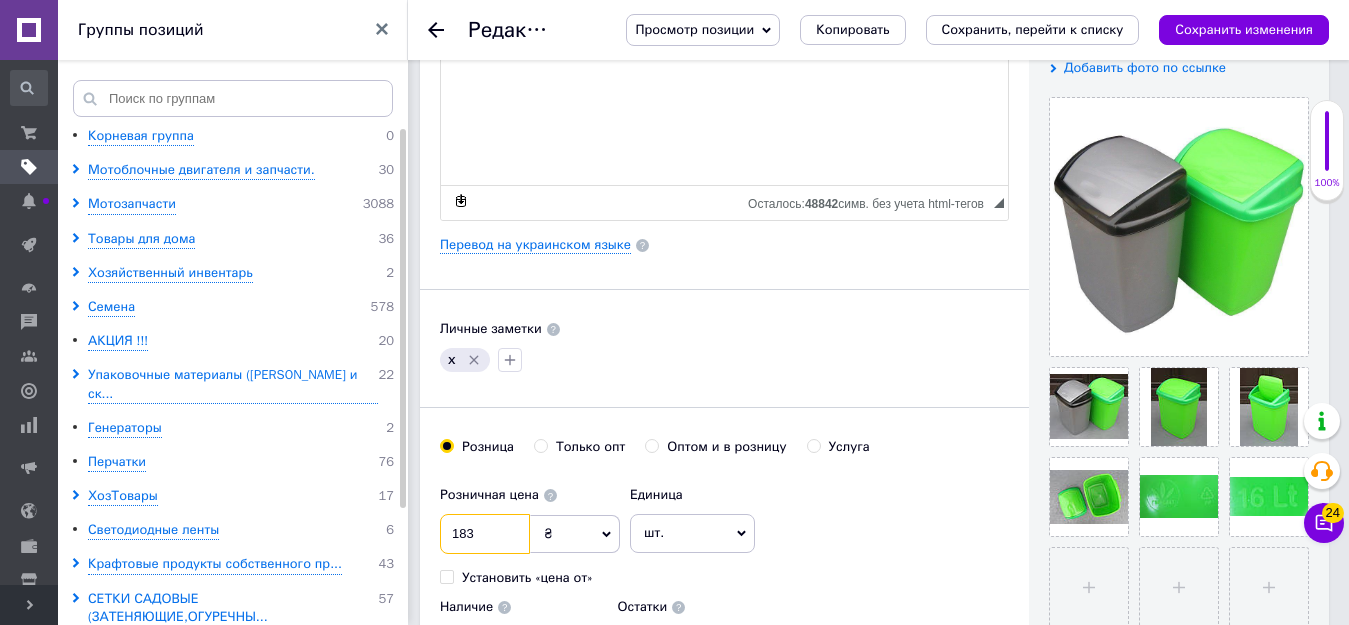 click on "183" at bounding box center (485, 534) 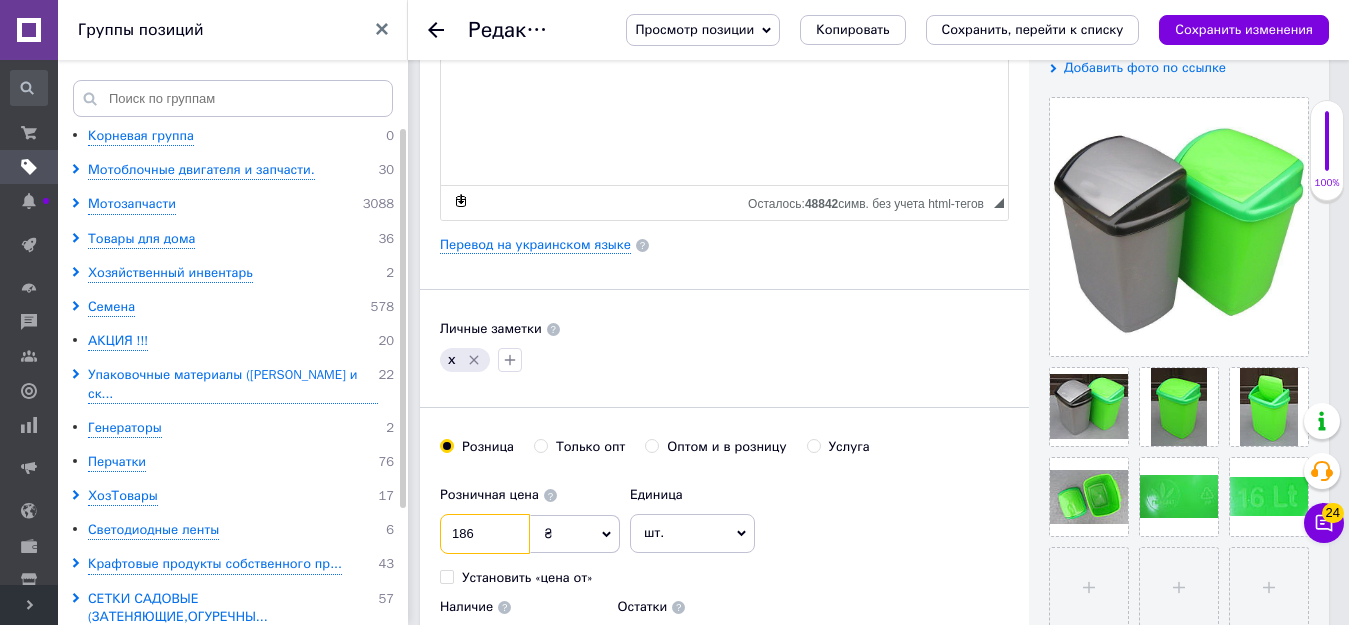 type on "186" 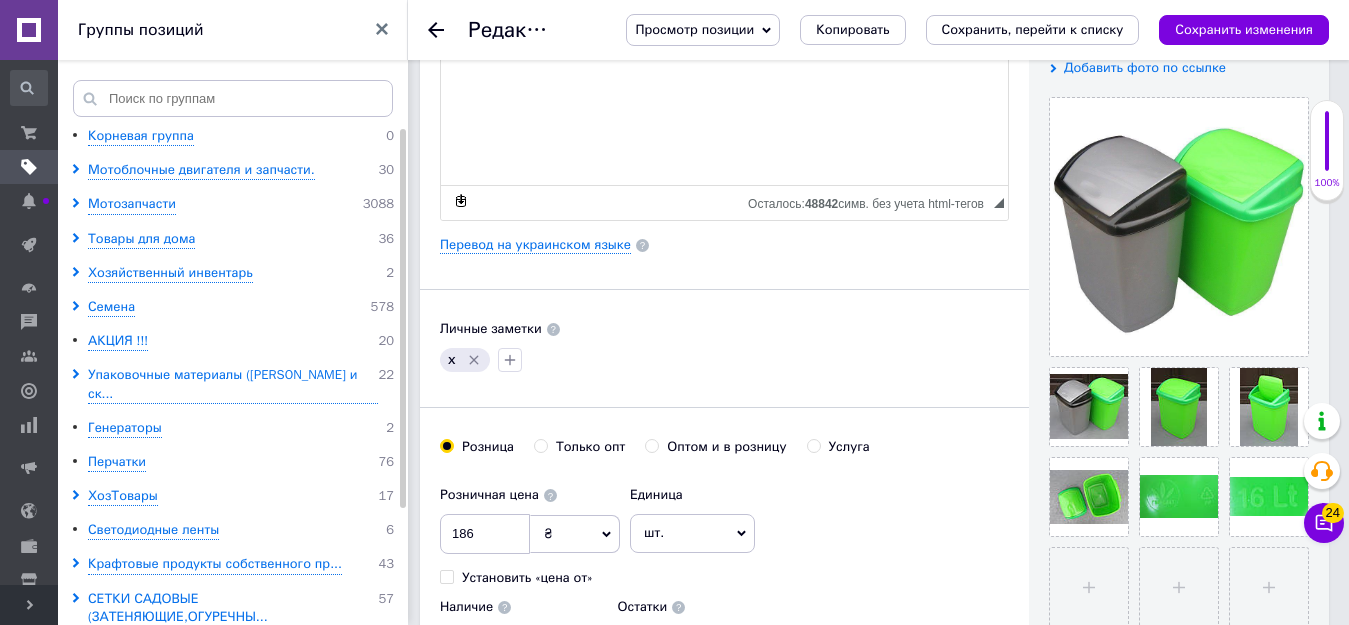 click on "Только опт" at bounding box center (579, 447) 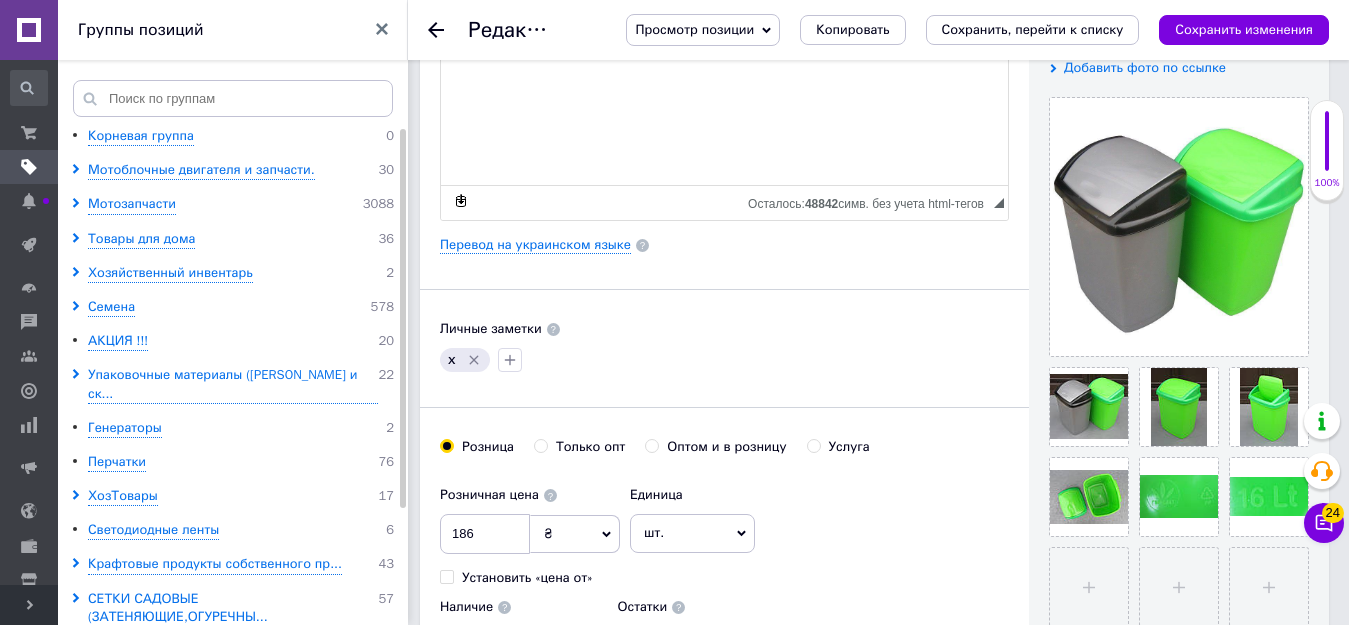 radio on "true" 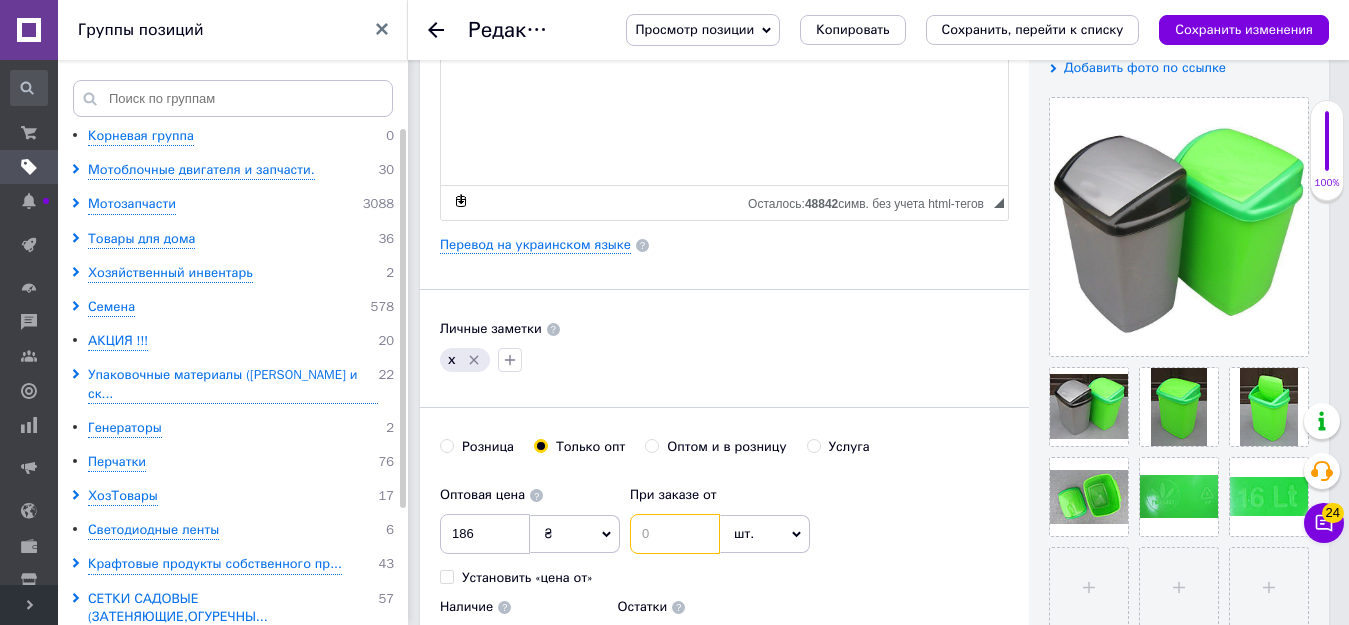 click at bounding box center [675, 534] 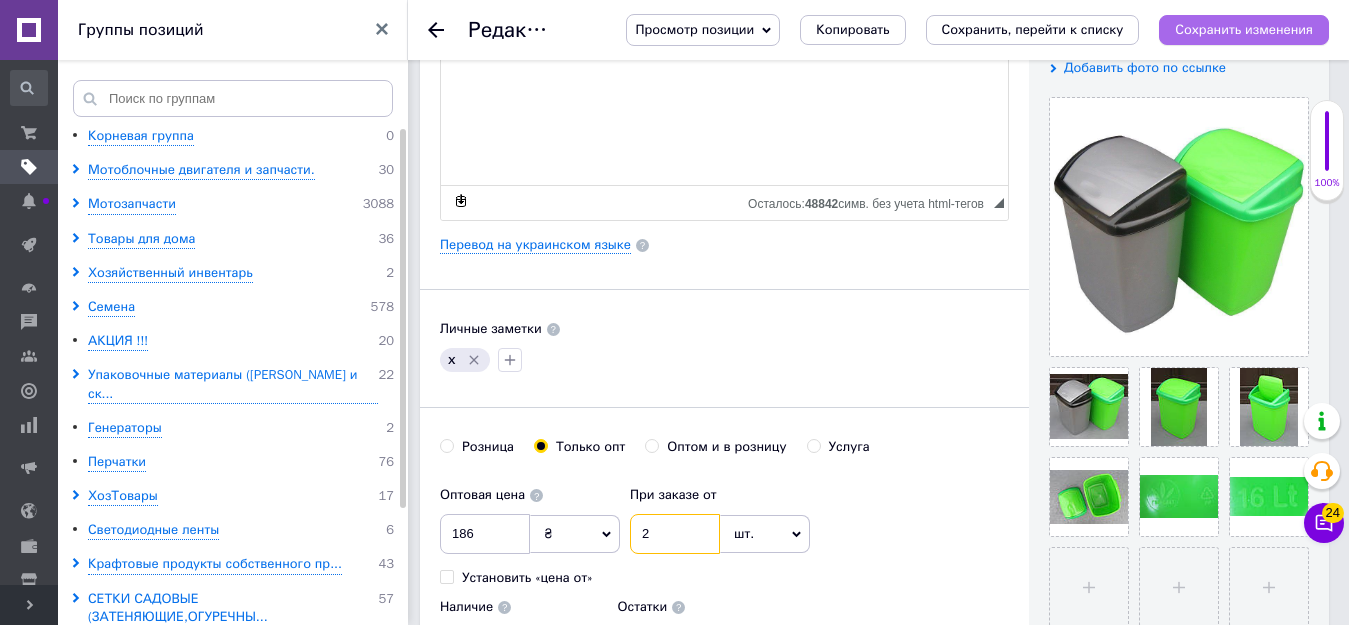 type on "2" 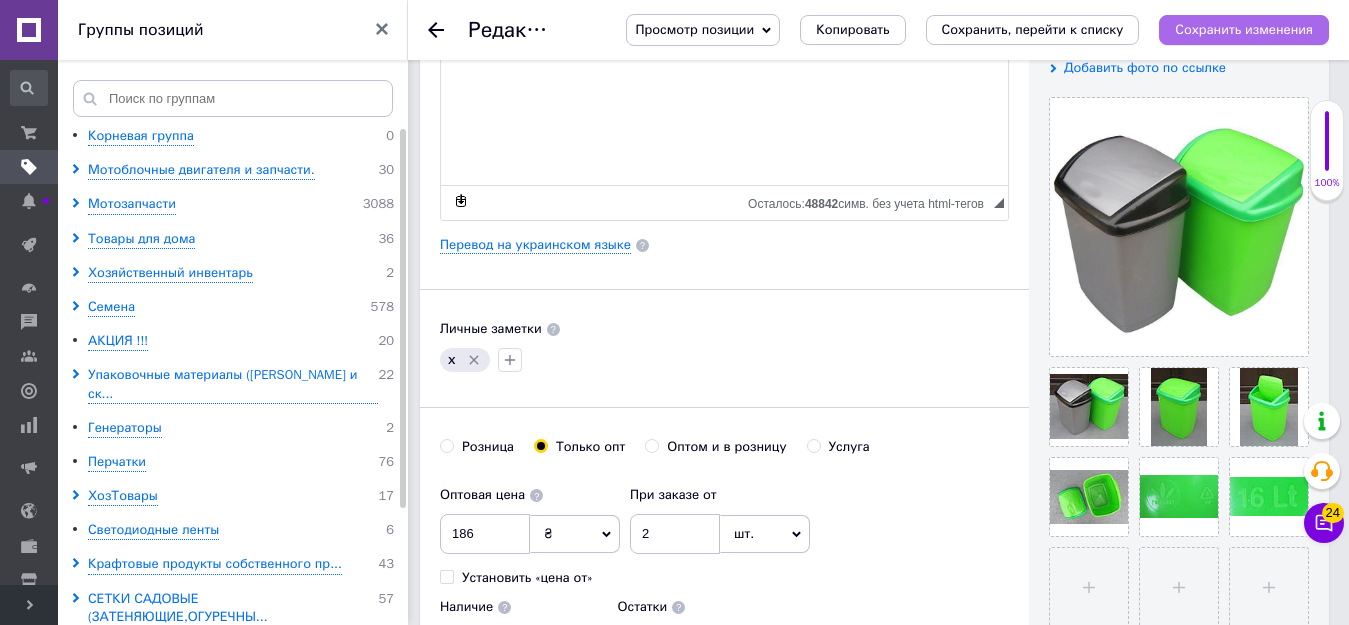 click on "Сохранить изменения" at bounding box center [1244, 29] 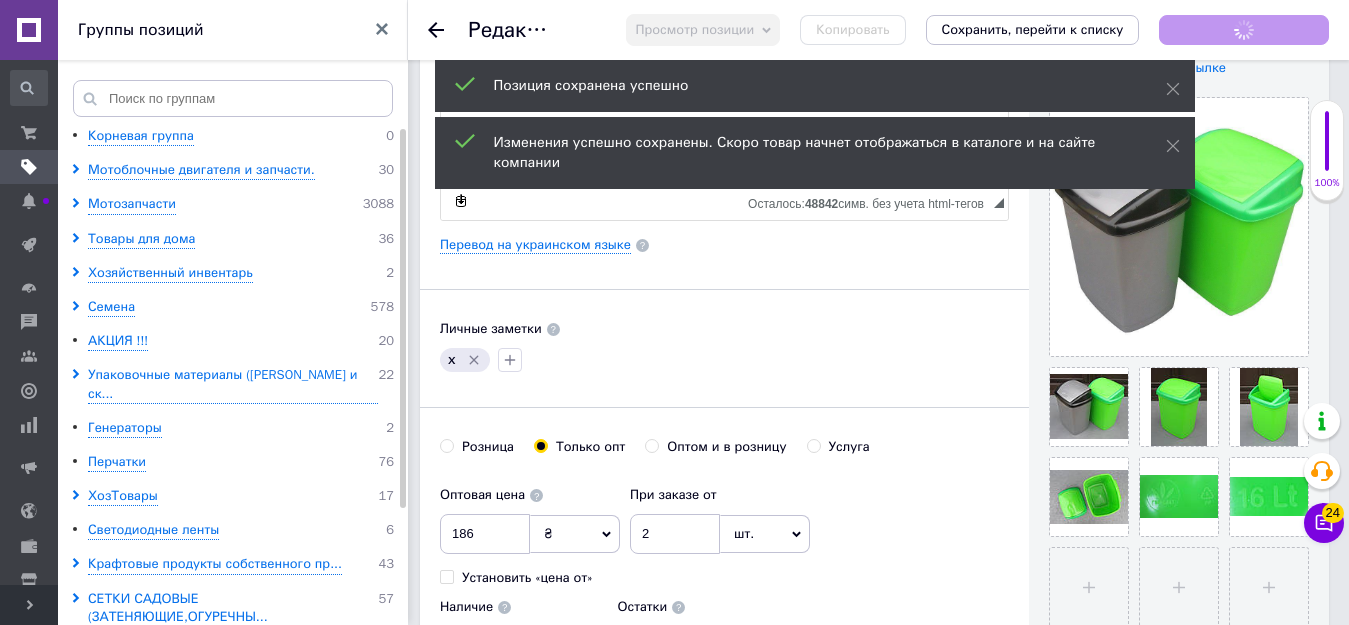 click 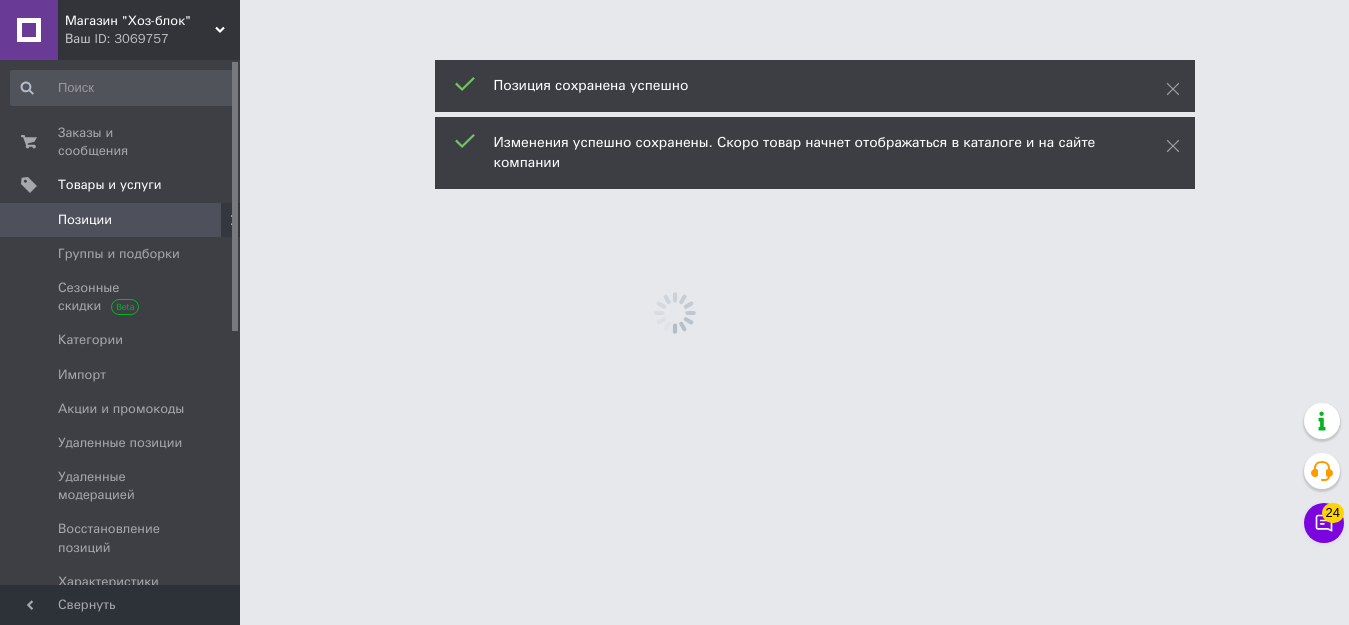 scroll, scrollTop: 0, scrollLeft: 0, axis: both 